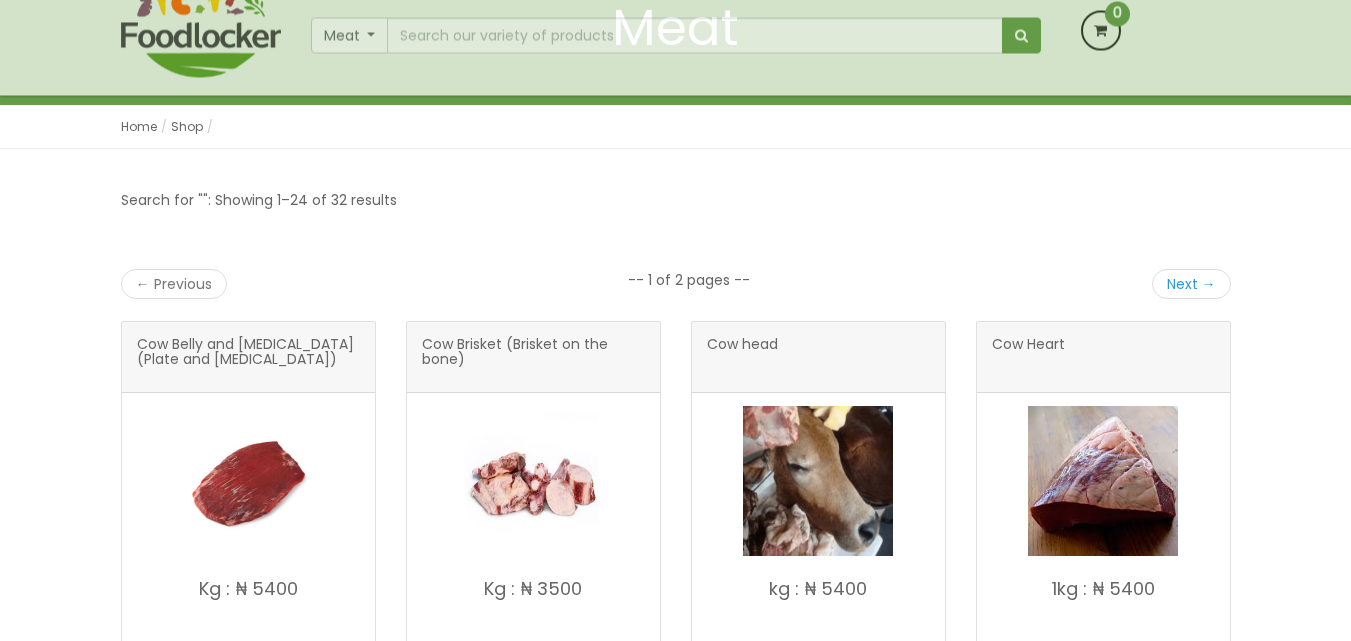 scroll, scrollTop: 400, scrollLeft: 0, axis: vertical 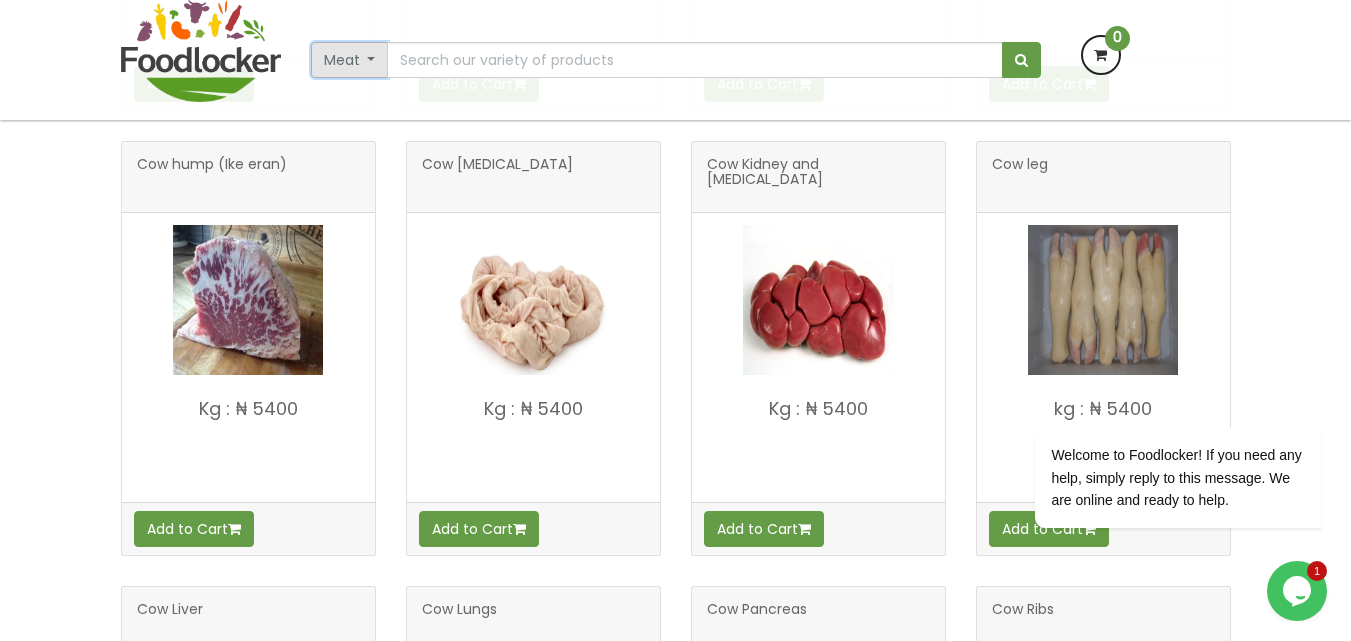 click on "Meat" at bounding box center [350, 60] 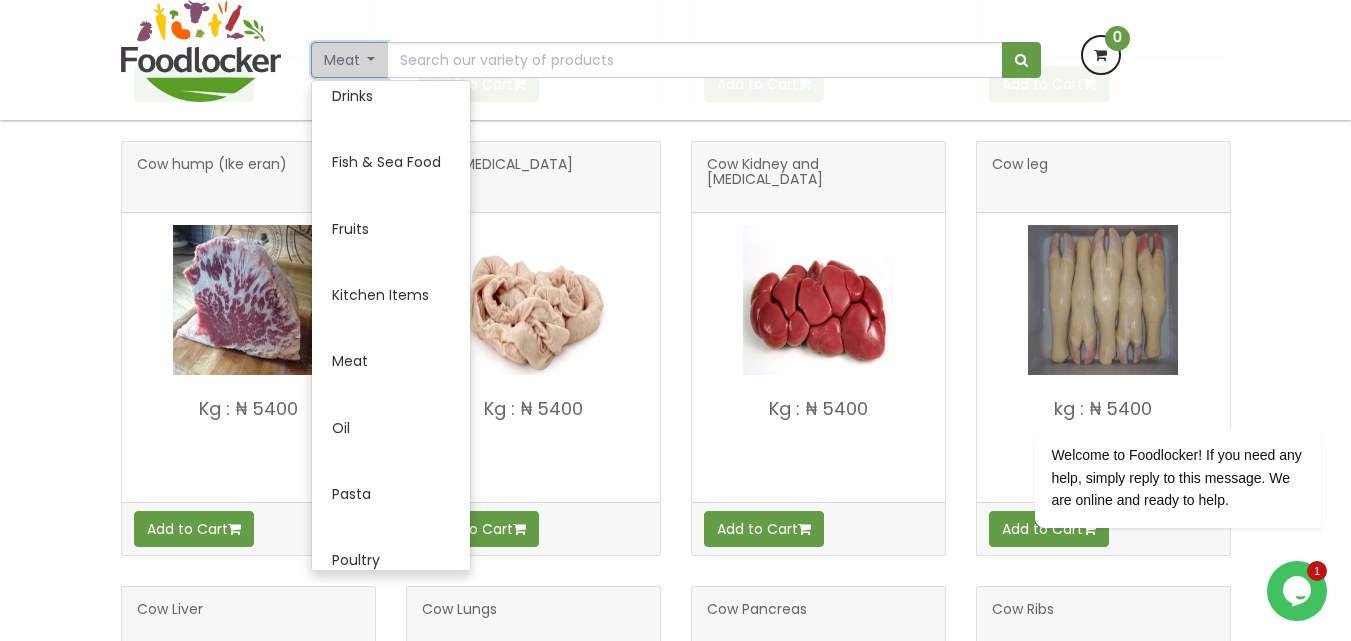 scroll, scrollTop: 427, scrollLeft: 0, axis: vertical 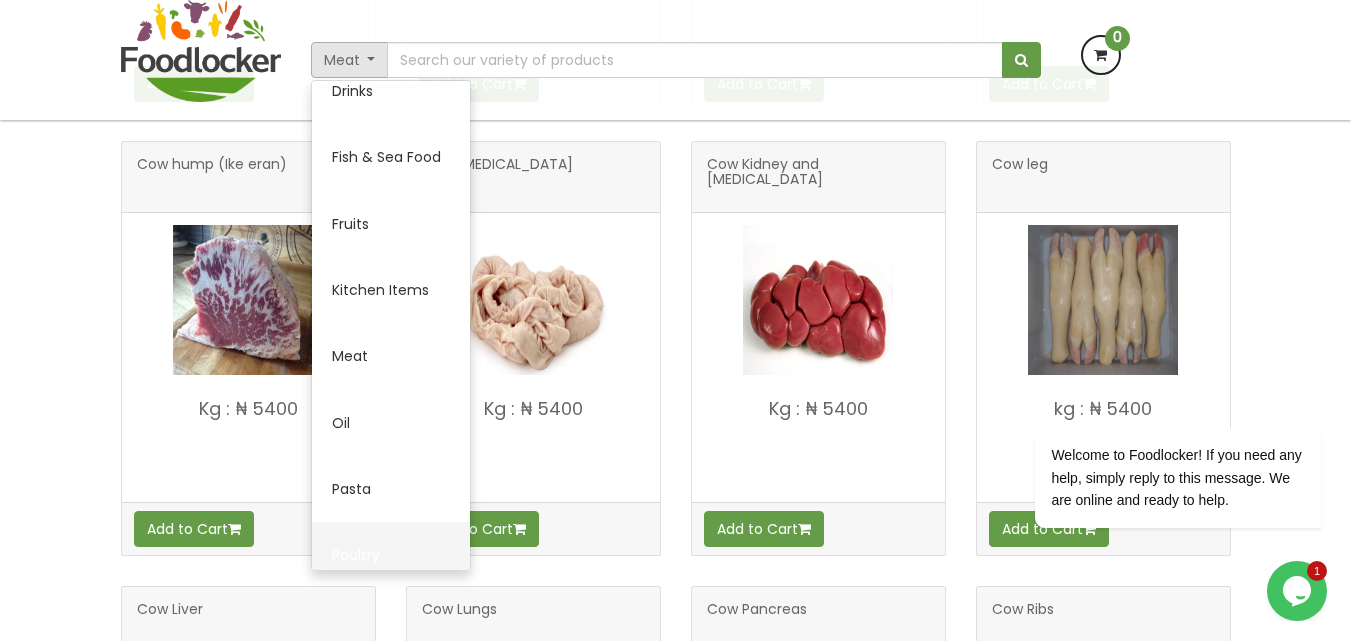 click on "Poultry" at bounding box center [391, 555] 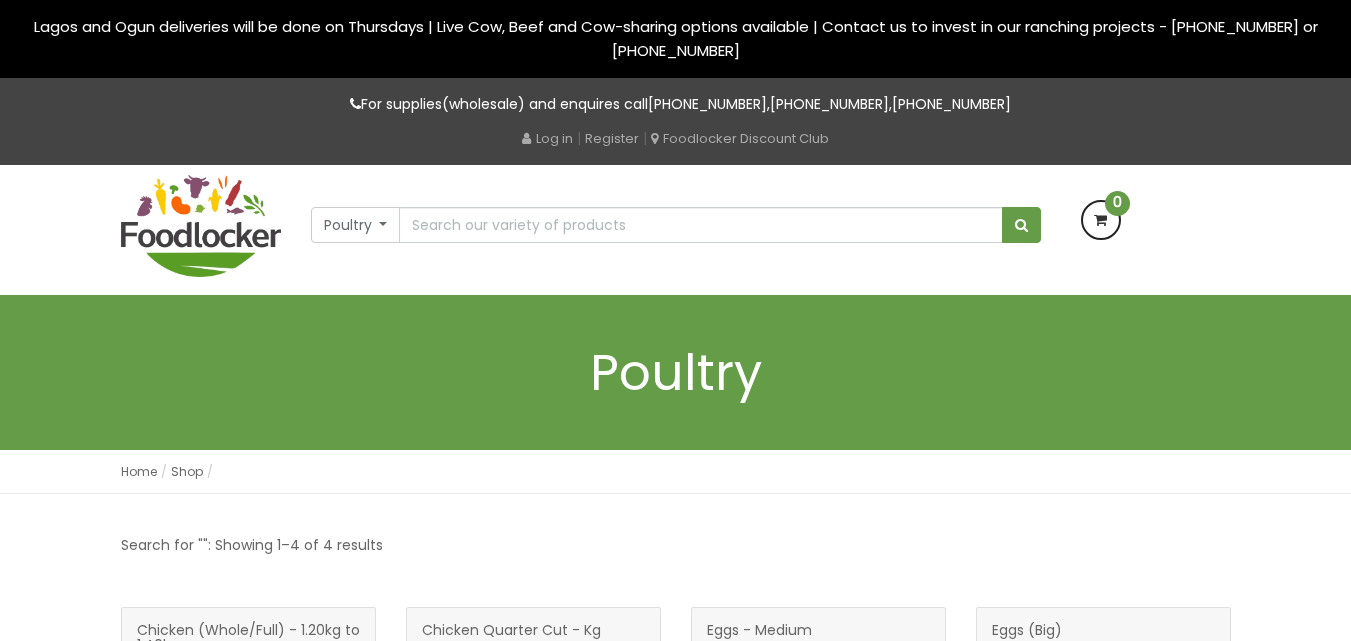 scroll, scrollTop: 0, scrollLeft: 0, axis: both 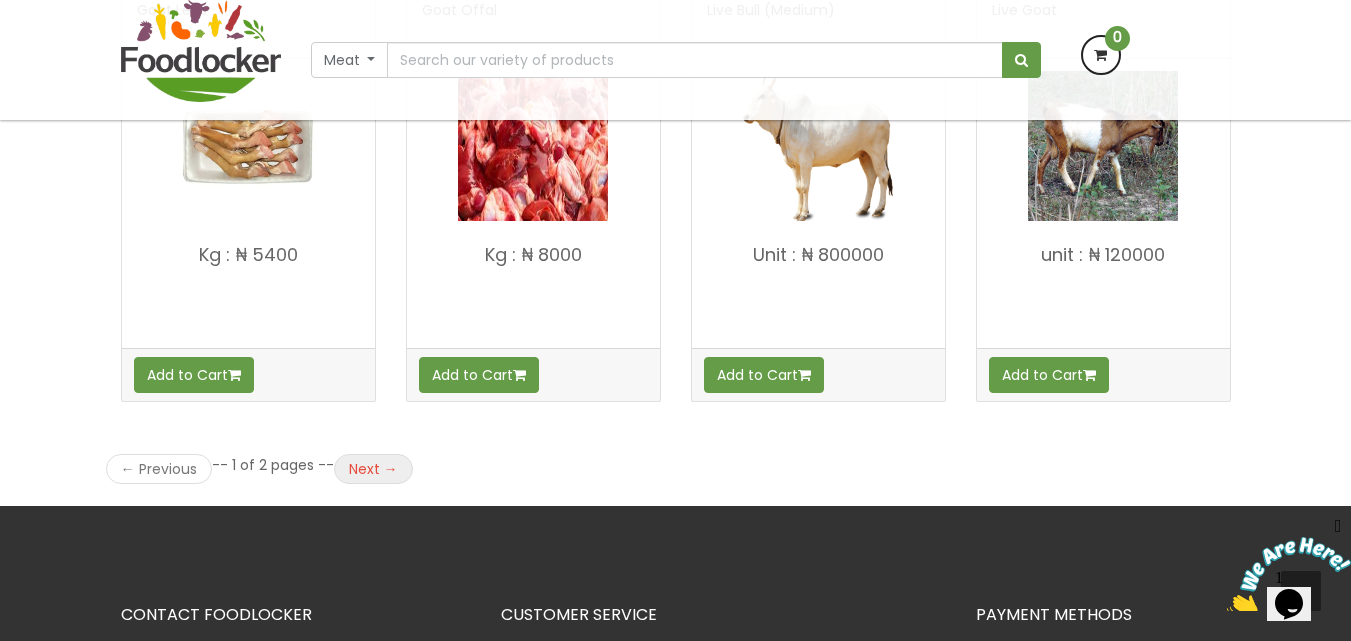 click on "Next →" at bounding box center (373, 469) 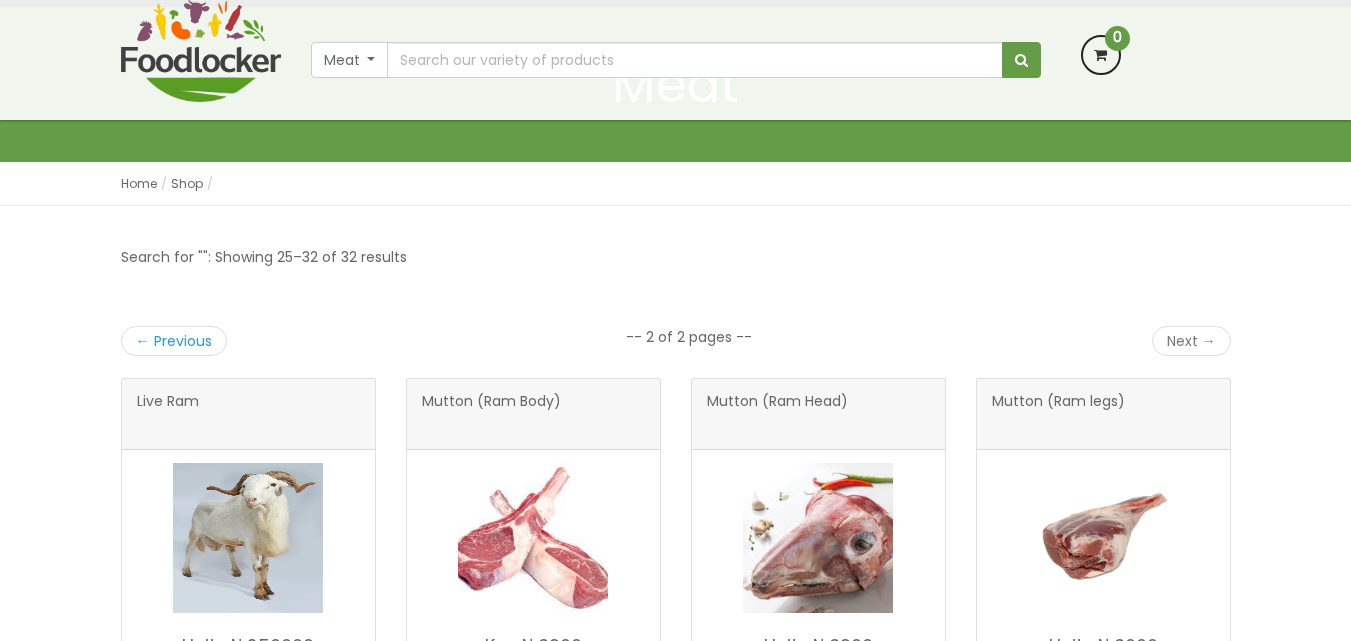 scroll, scrollTop: 280, scrollLeft: 0, axis: vertical 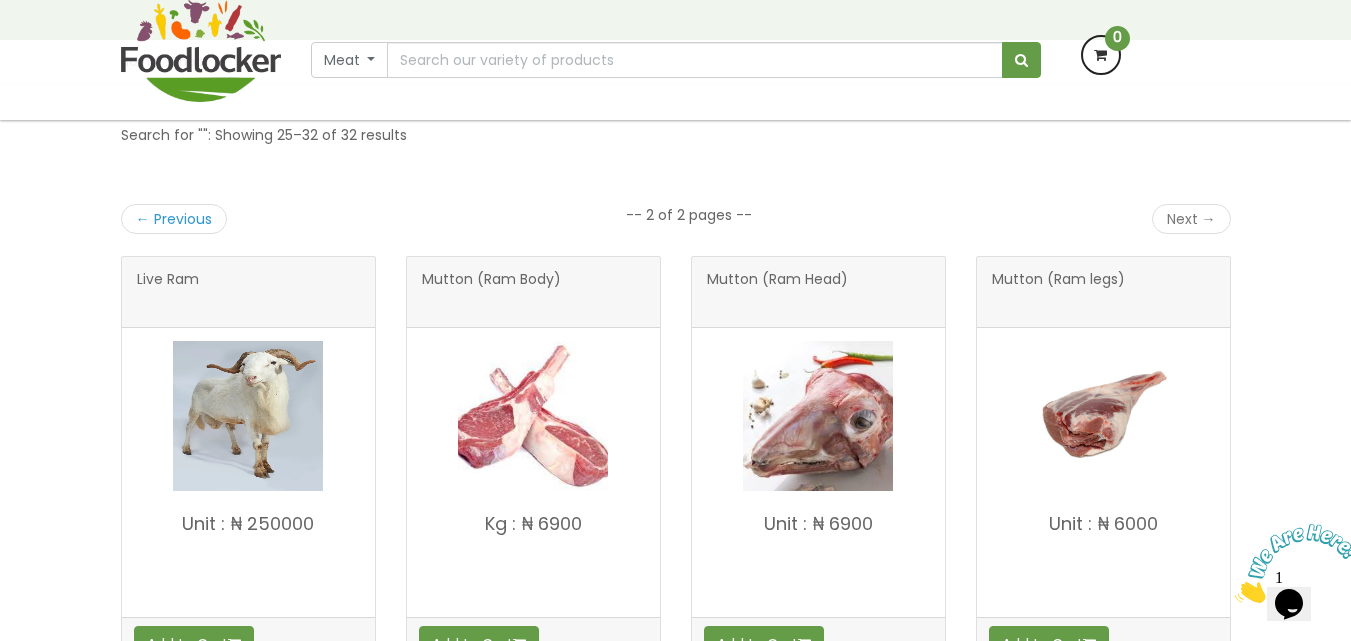 click on "Search for "": Showing 25–32 of 32 results
← Previous
-- 2 of 2 pages --
Next →
Live Ram" at bounding box center [675, 933] 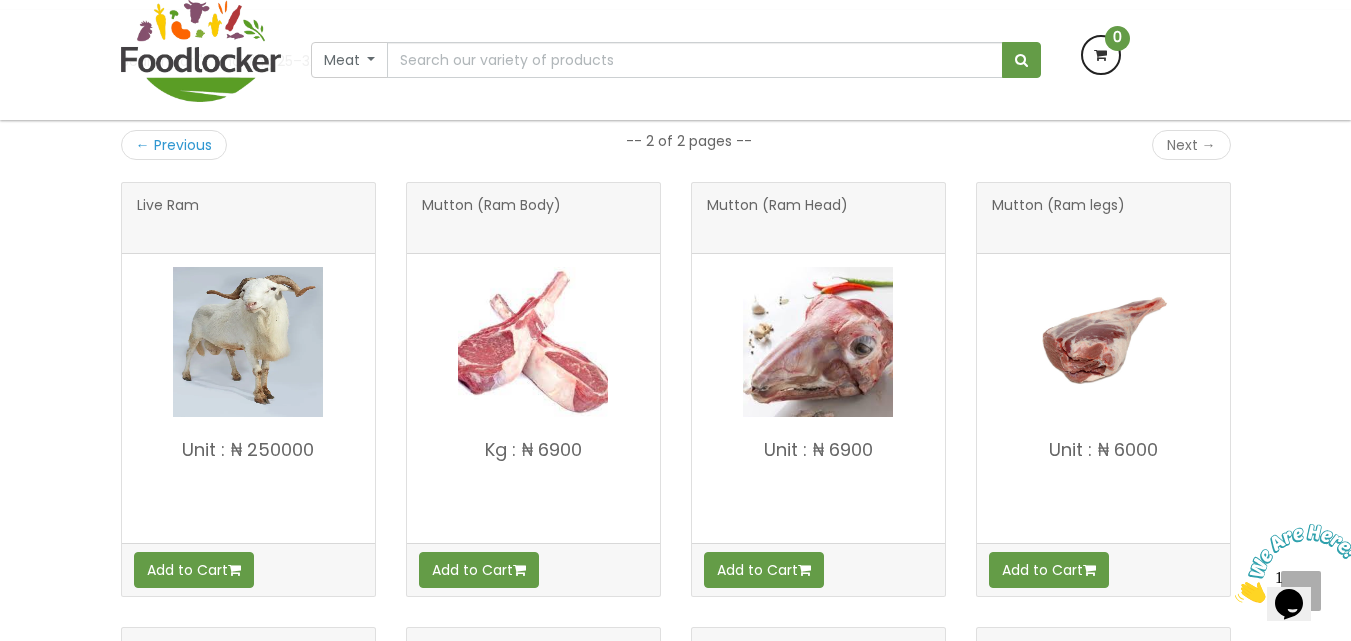 scroll, scrollTop: 240, scrollLeft: 0, axis: vertical 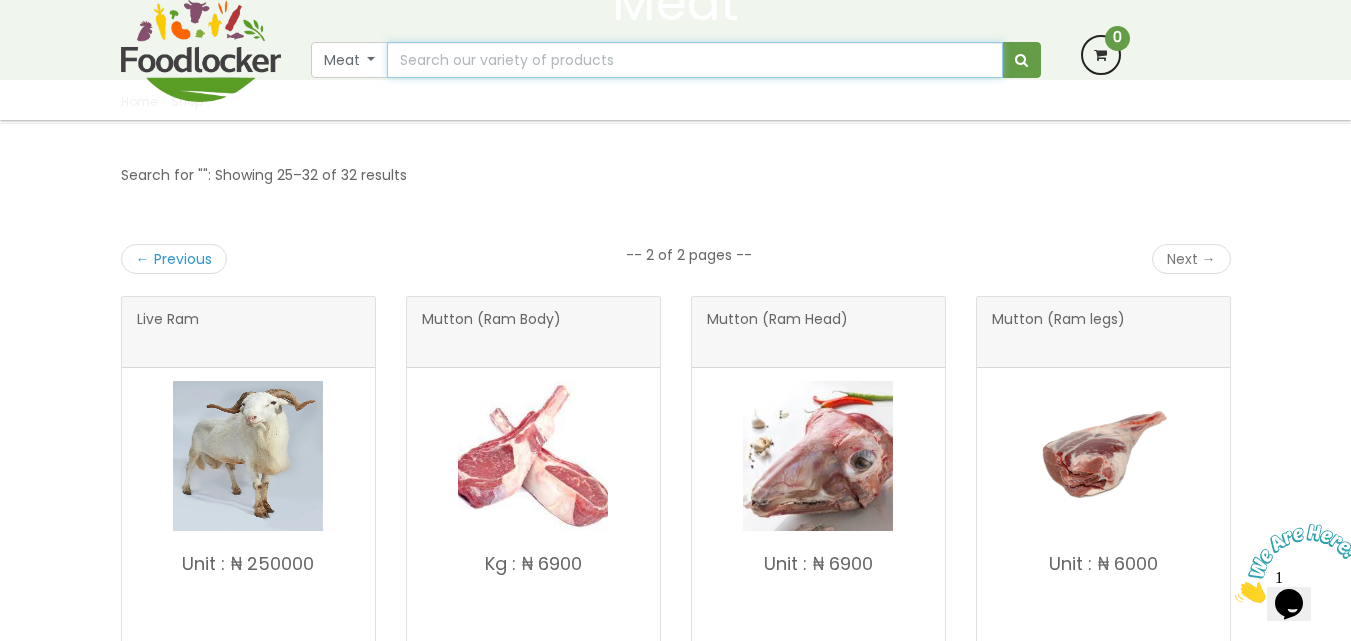 click at bounding box center (694, 60) 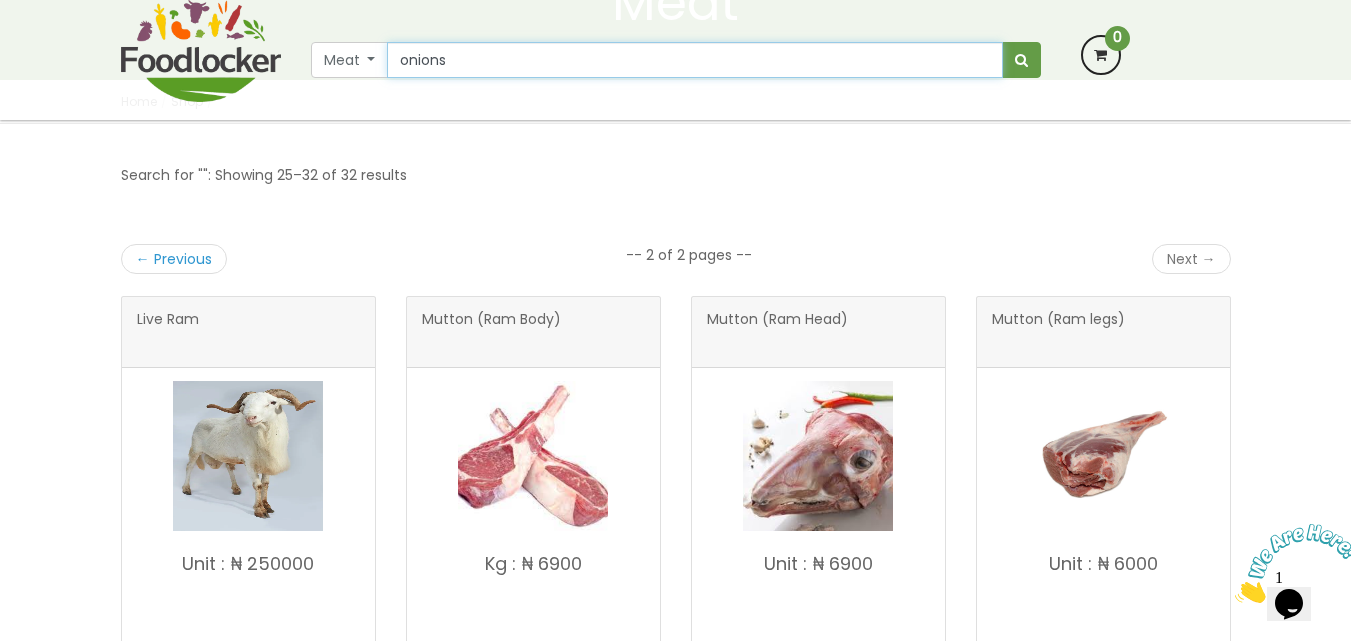 type on "onions" 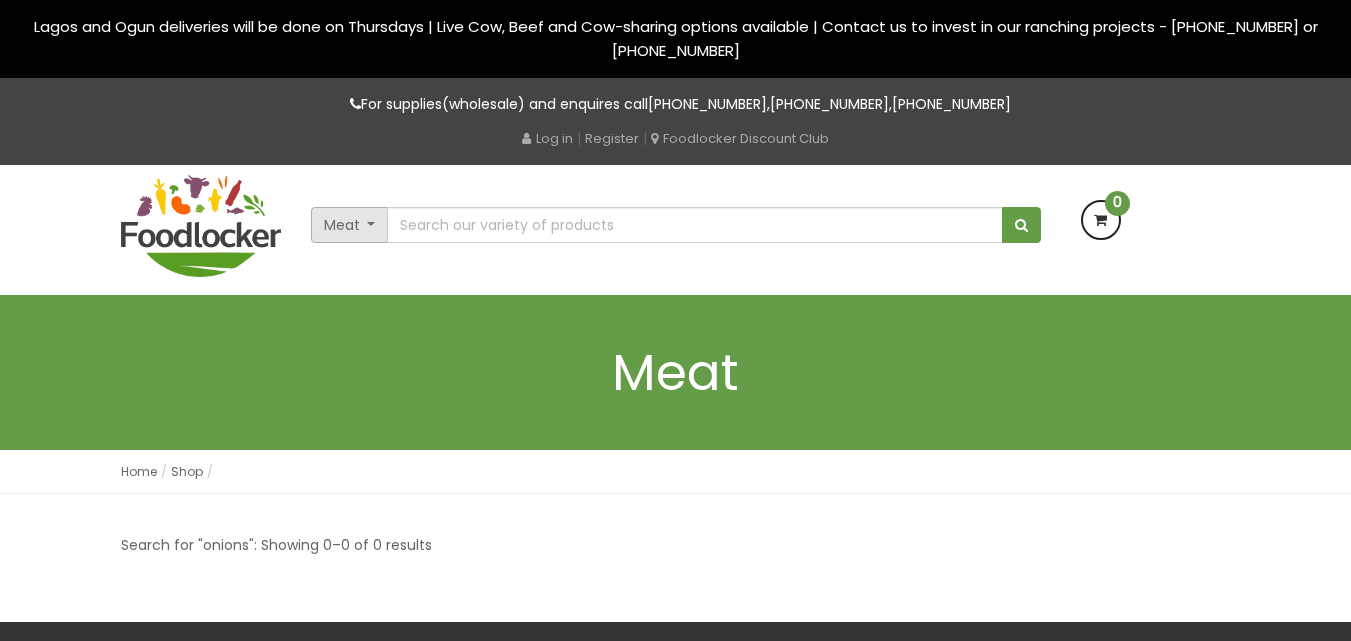 scroll, scrollTop: 0, scrollLeft: 0, axis: both 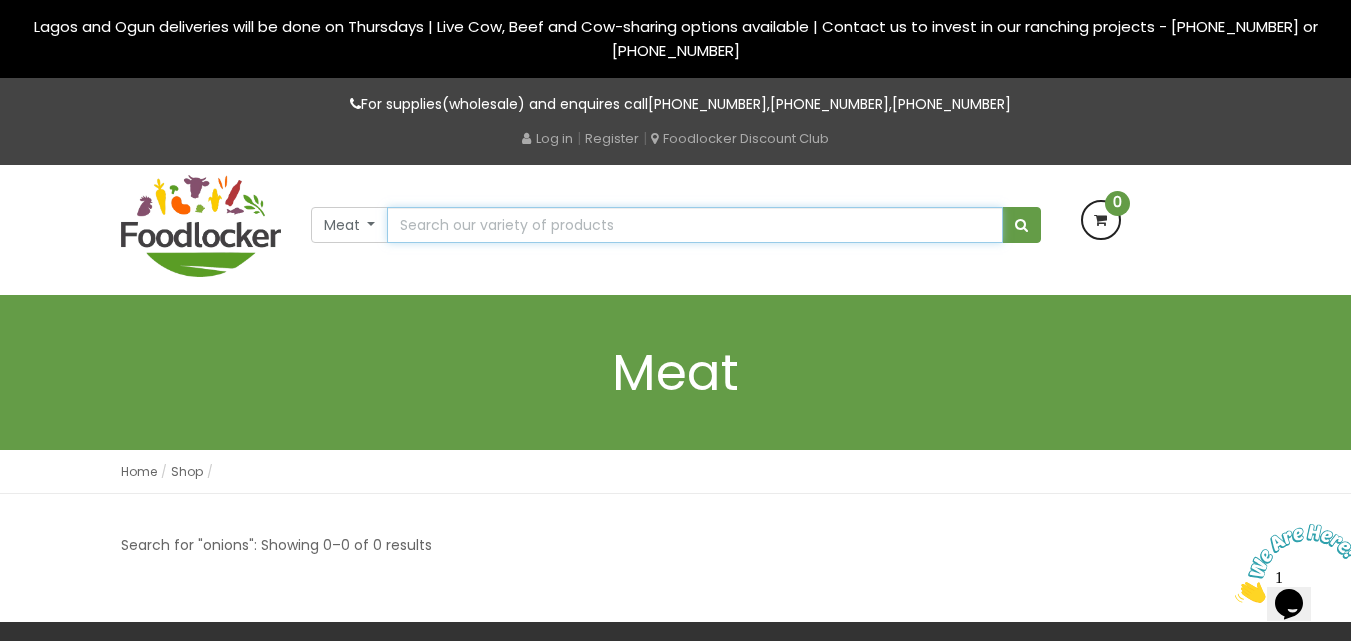 click at bounding box center [694, 225] 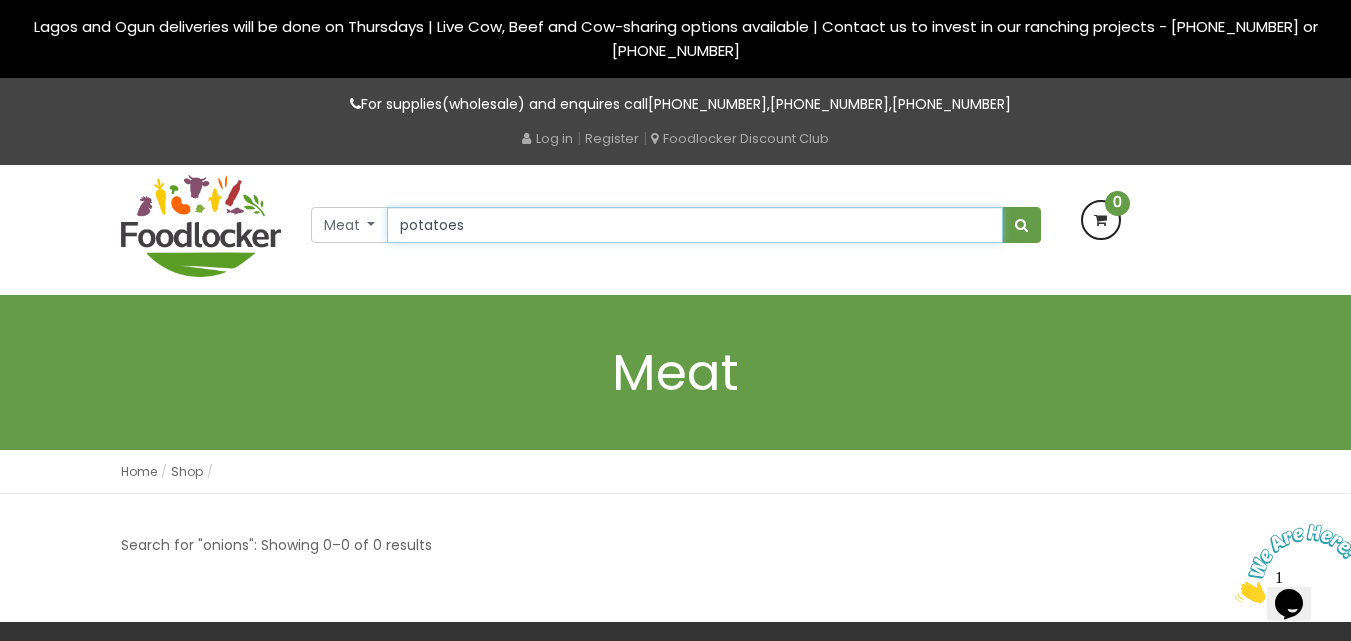 type on "potatoes" 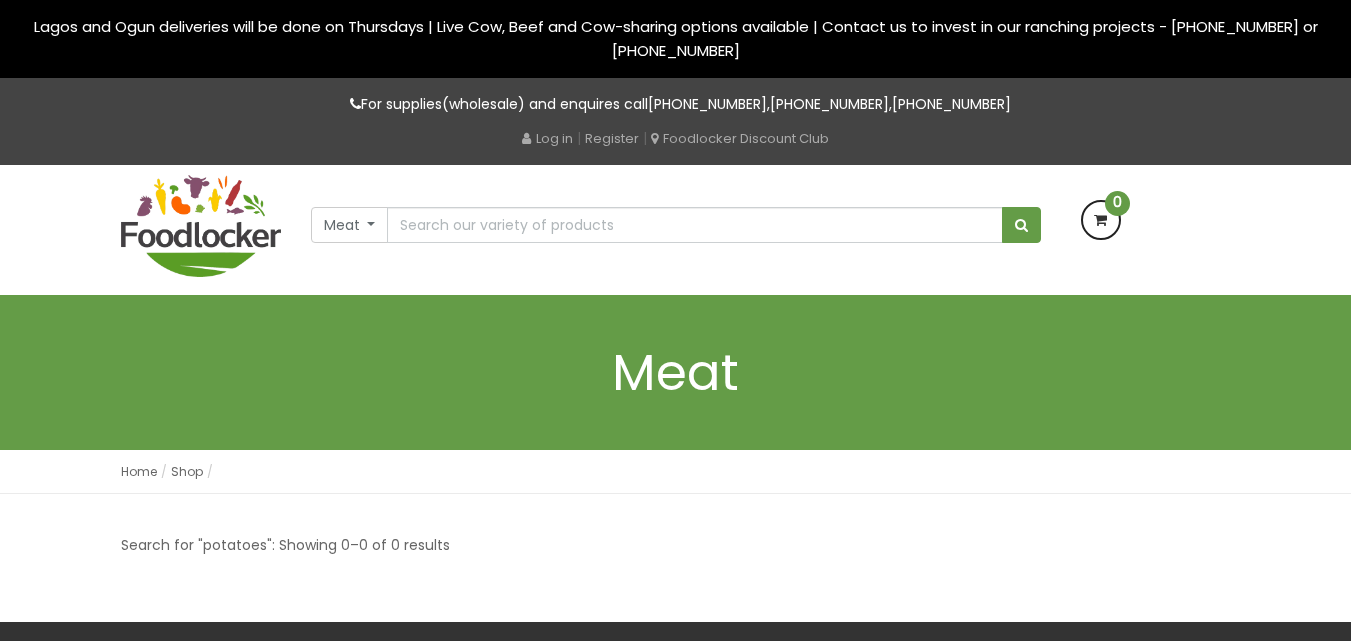 scroll, scrollTop: 0, scrollLeft: 0, axis: both 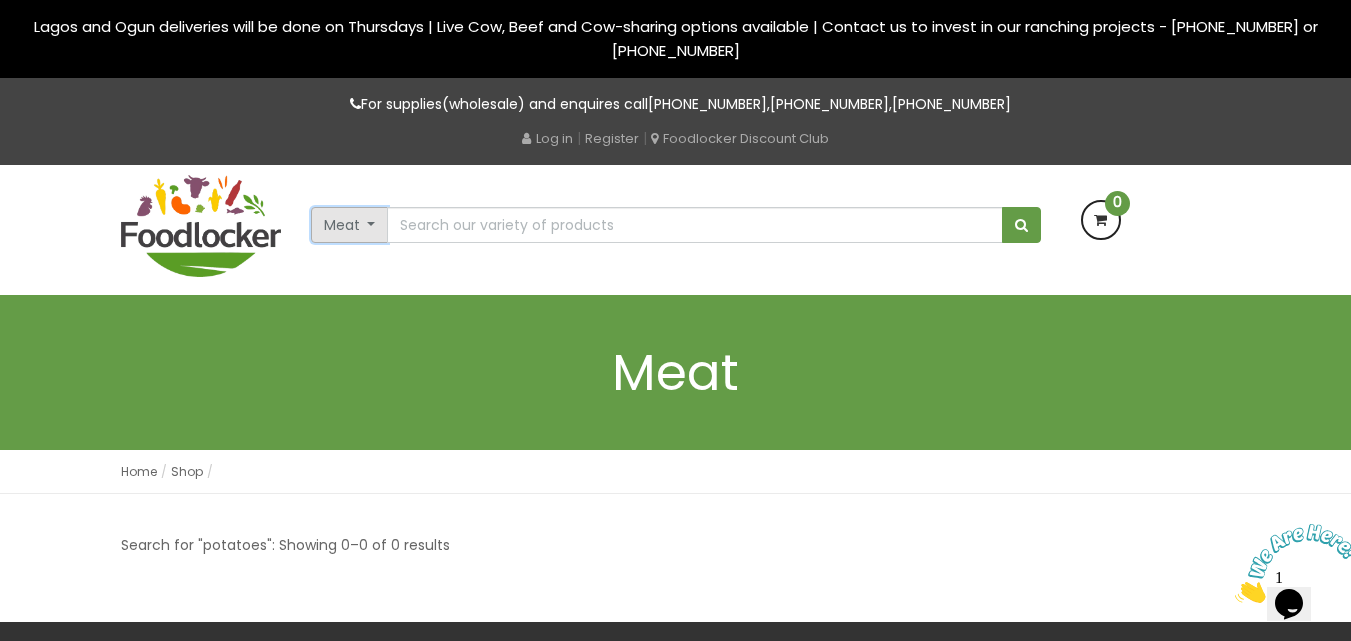 click on "Meat" at bounding box center [350, 225] 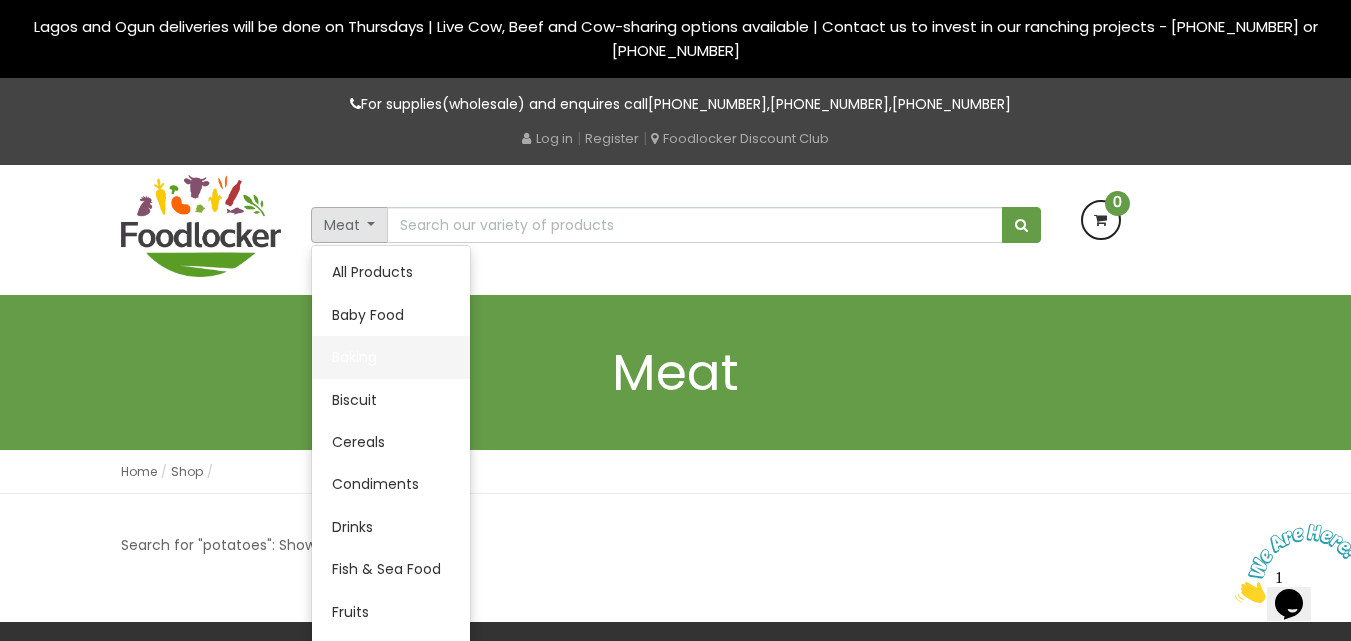 click on "Baking" at bounding box center (391, 357) 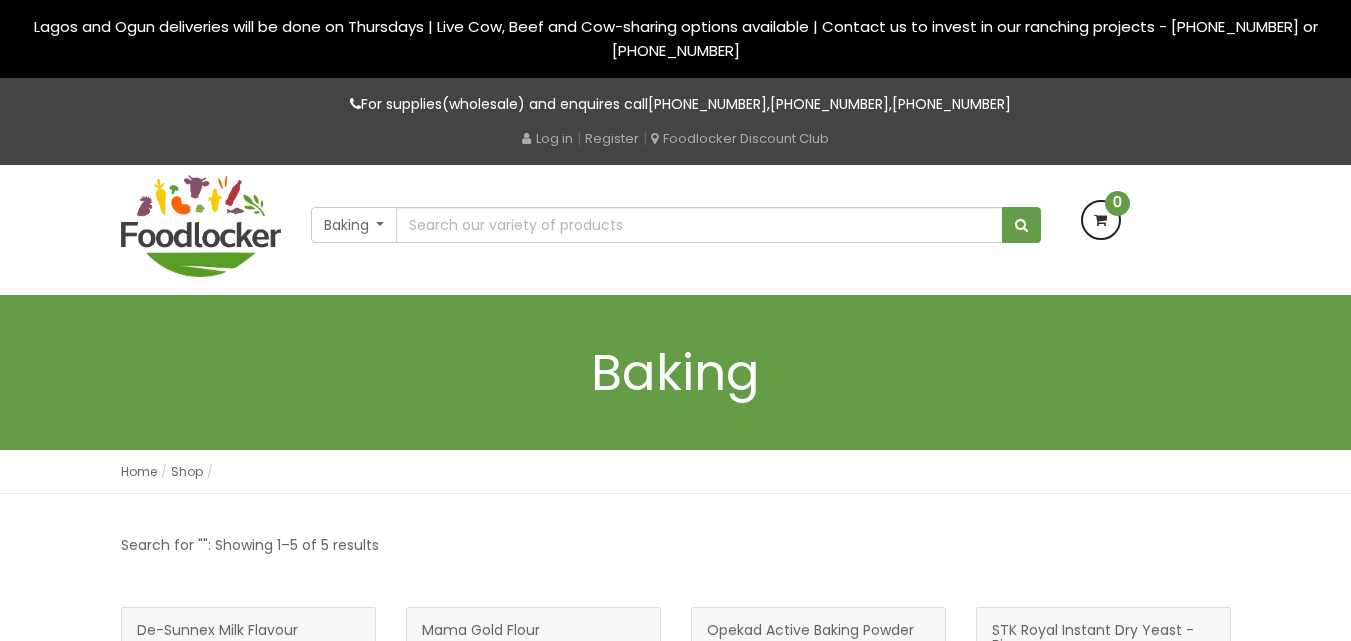 scroll, scrollTop: 0, scrollLeft: 0, axis: both 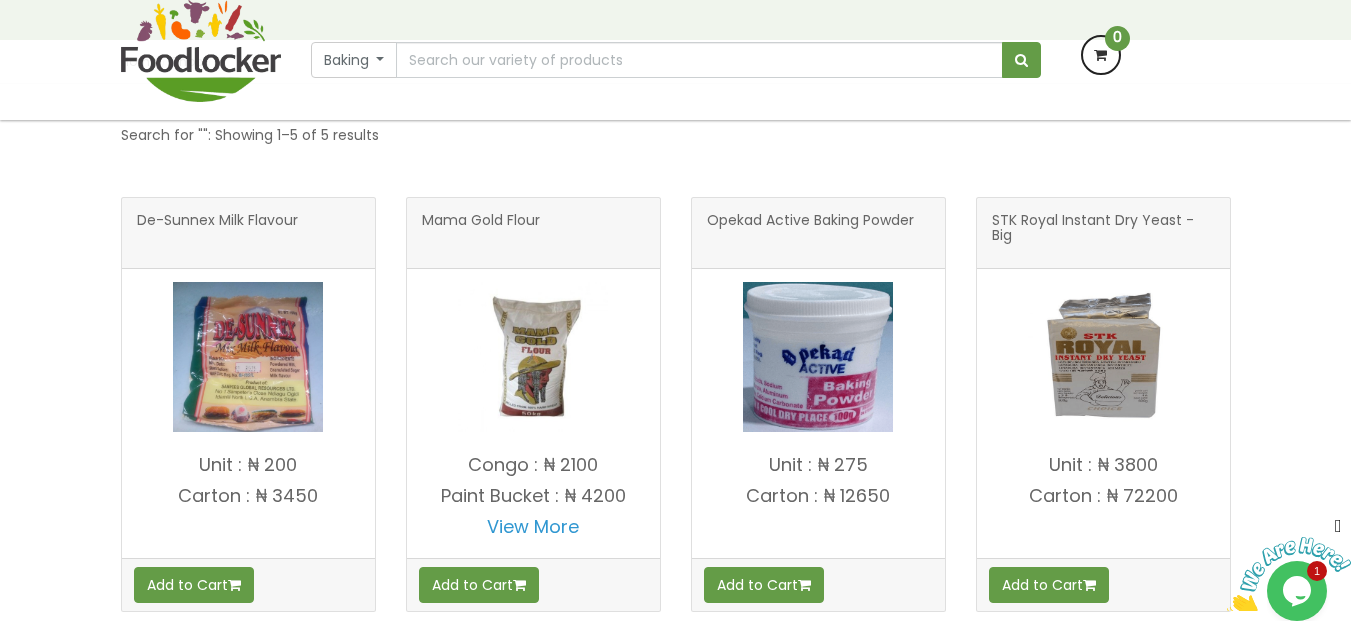 click on "De-Sunnex Milk Flavour" at bounding box center (217, 233) 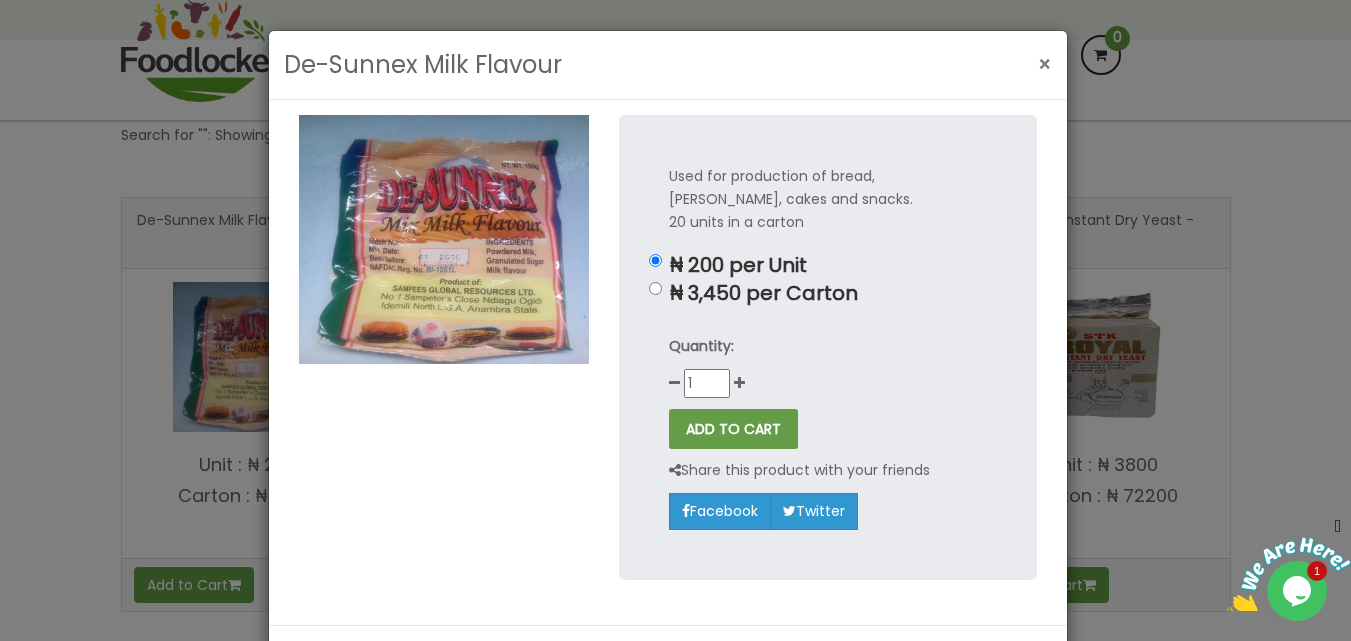 click on "×" at bounding box center (1045, 64) 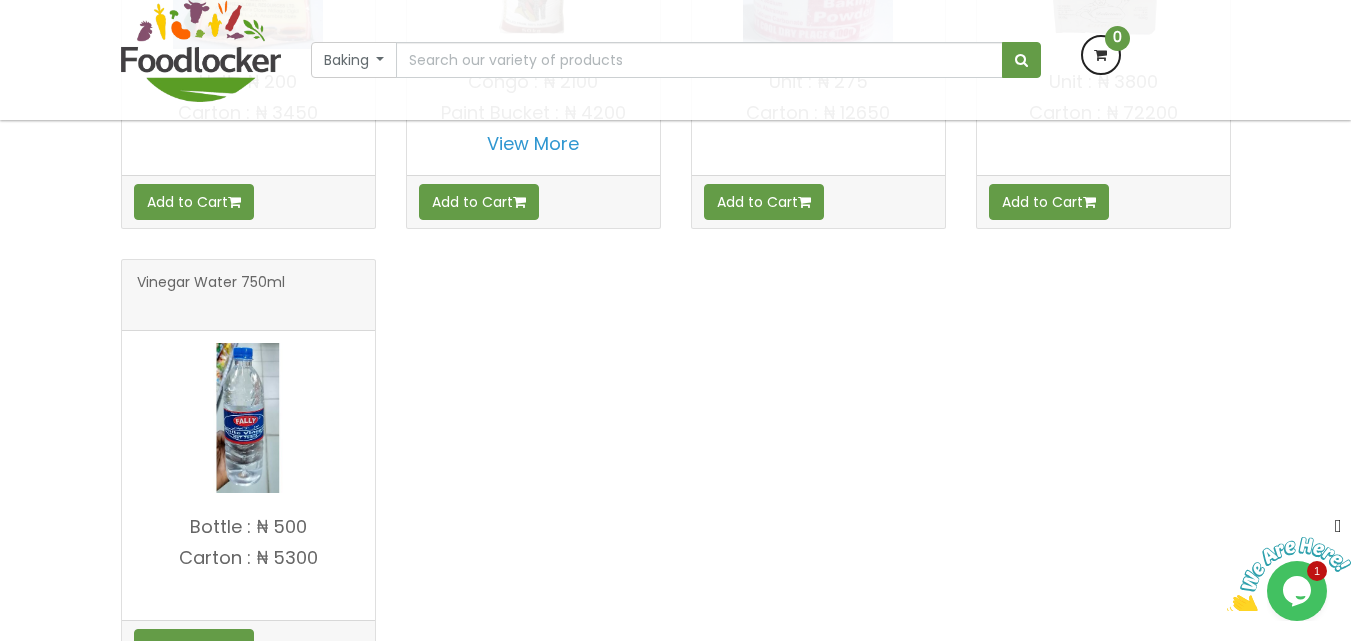 scroll, scrollTop: 688, scrollLeft: 0, axis: vertical 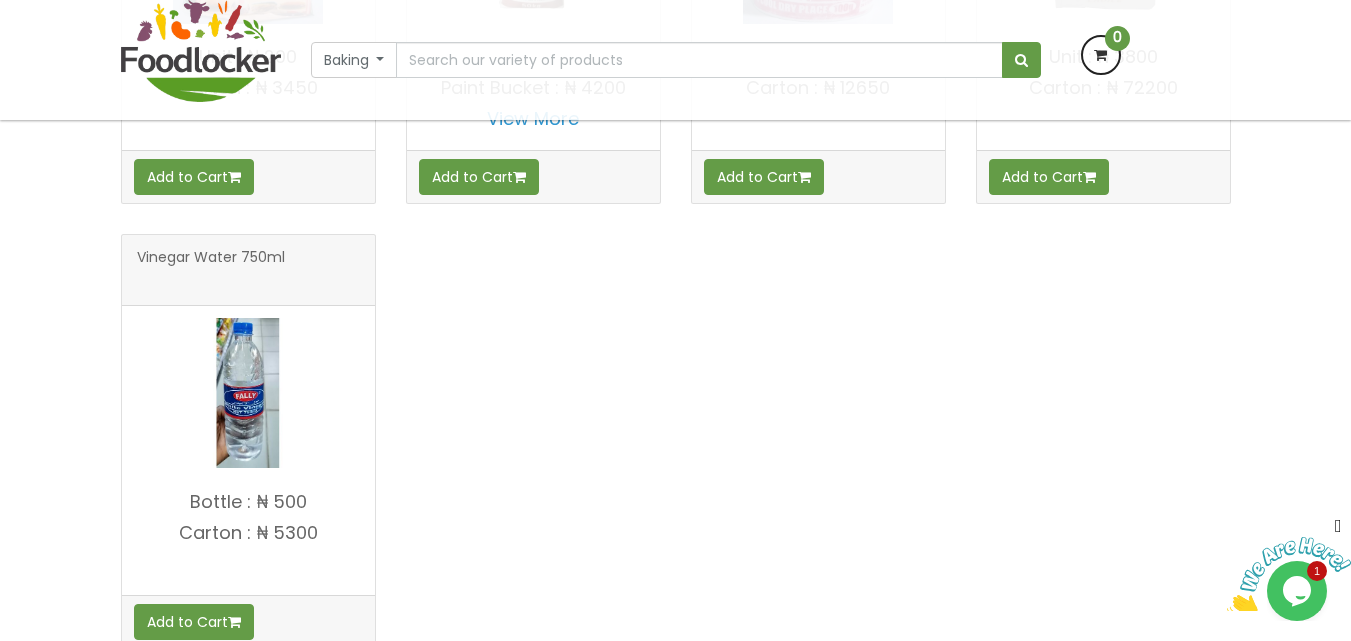 click on "Vinegar Water 750ml" at bounding box center (211, 270) 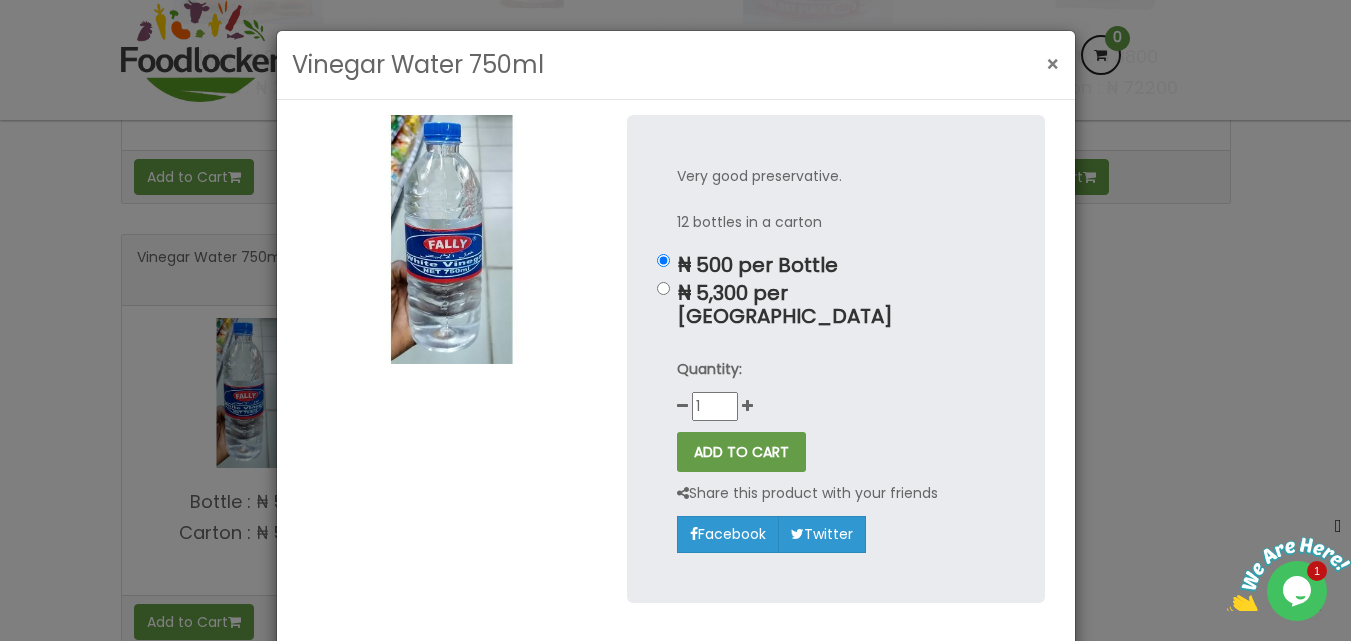 click on "×" at bounding box center (1053, 64) 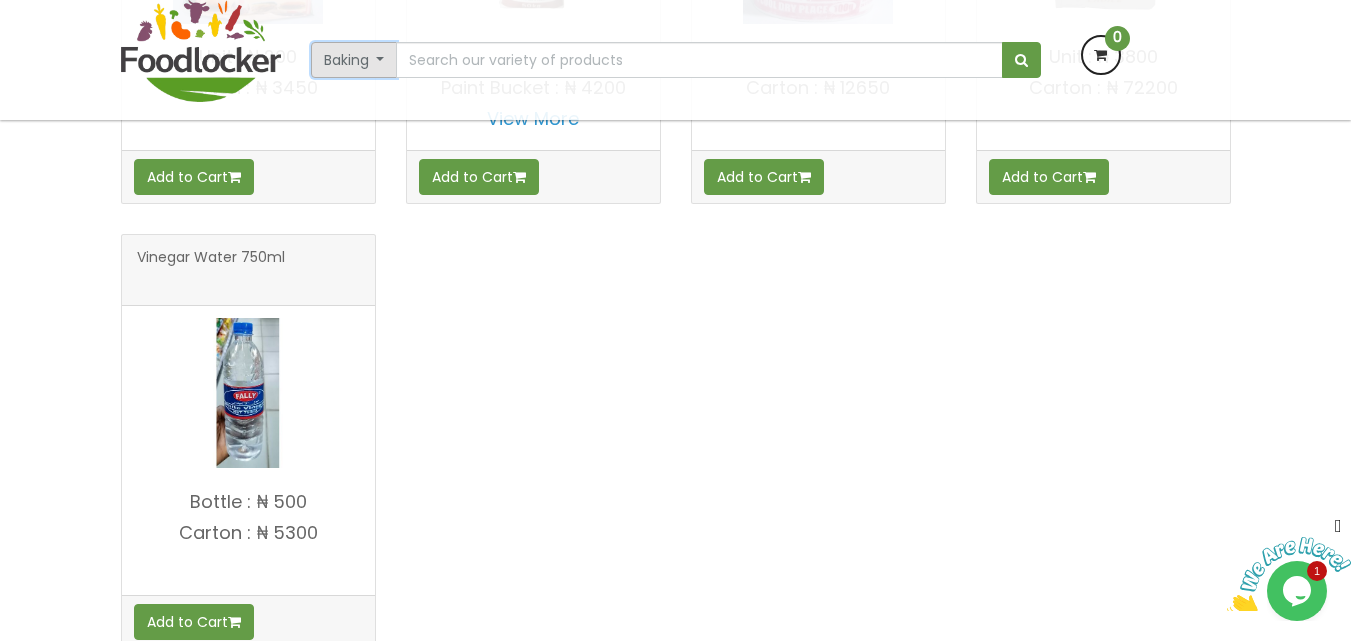 click on "Baking" at bounding box center (354, 60) 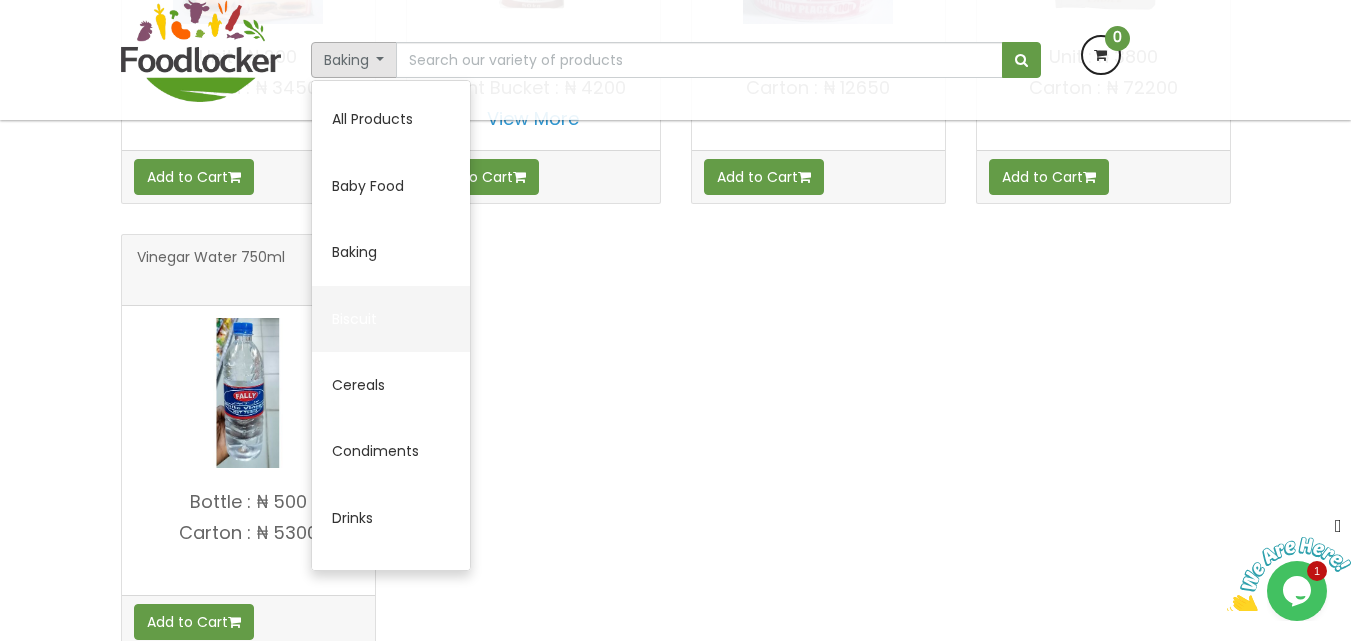click on "Biscuit" at bounding box center (391, 319) 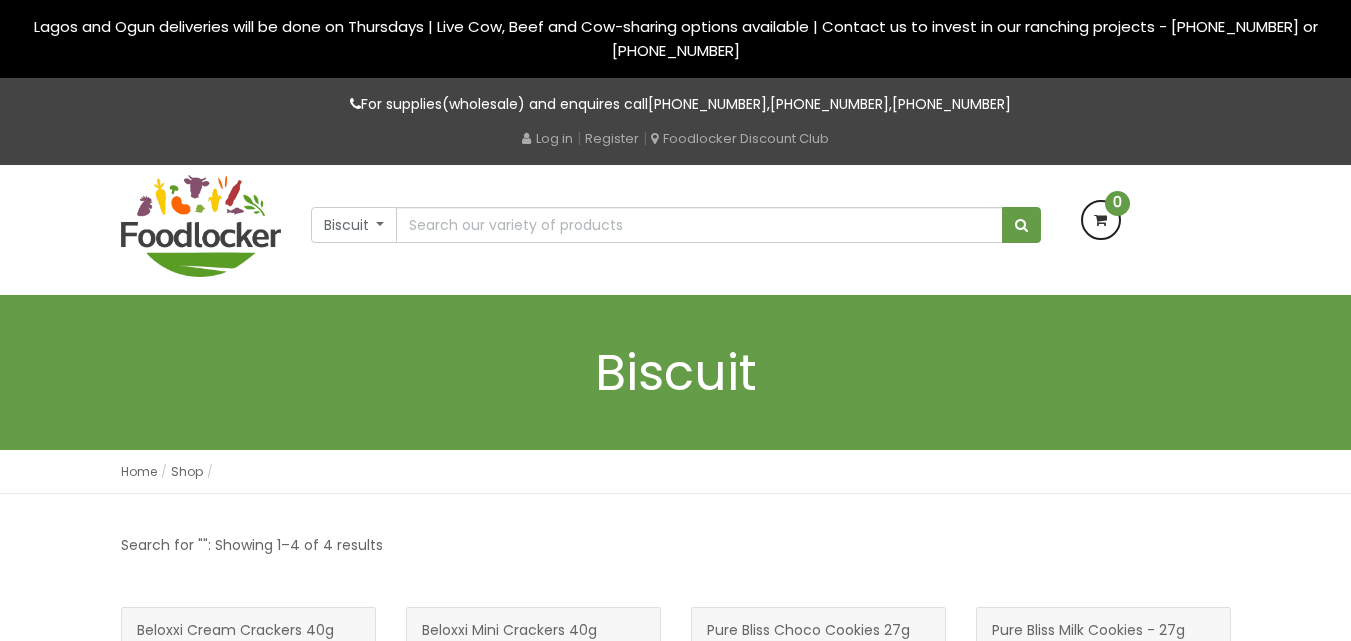 scroll, scrollTop: 40, scrollLeft: 0, axis: vertical 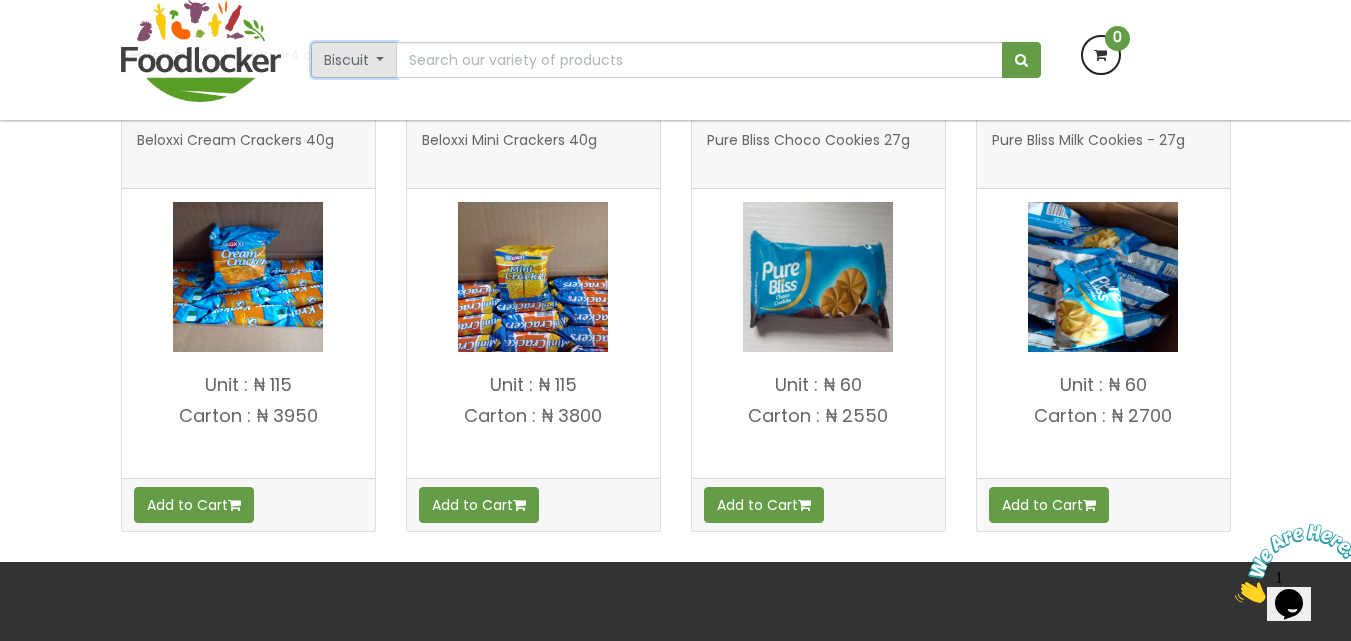 click on "Biscuit" at bounding box center (354, 60) 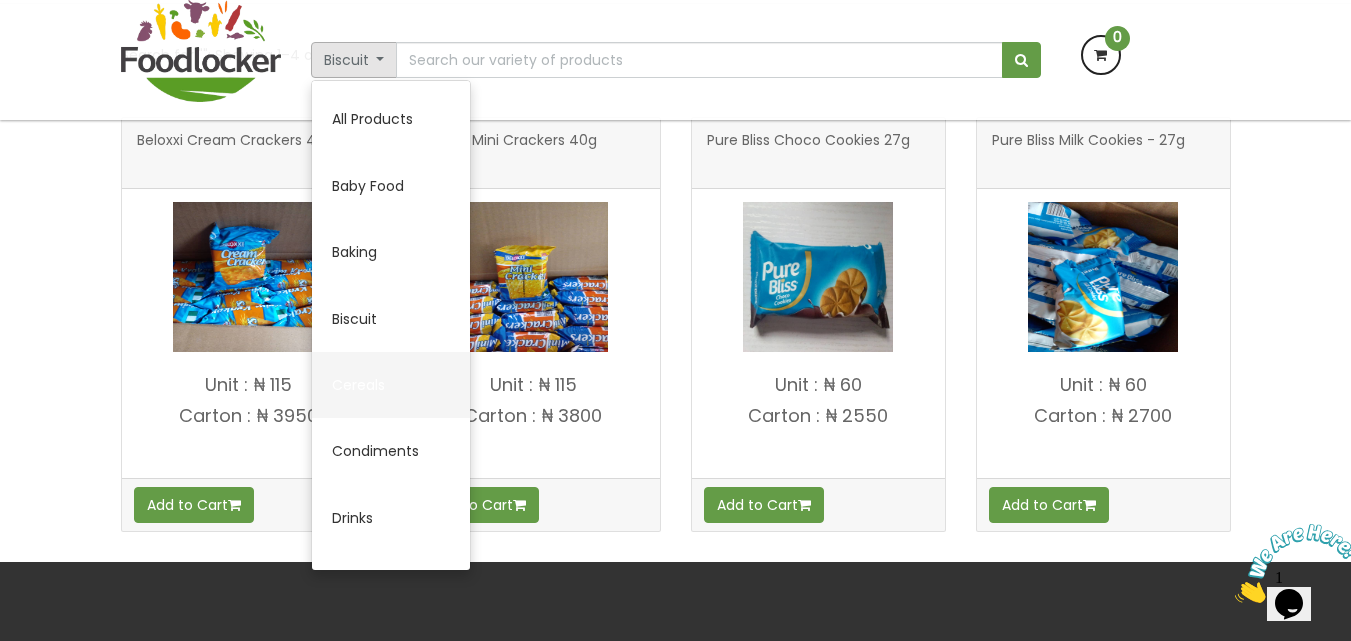 click on "Cereals" at bounding box center (391, 385) 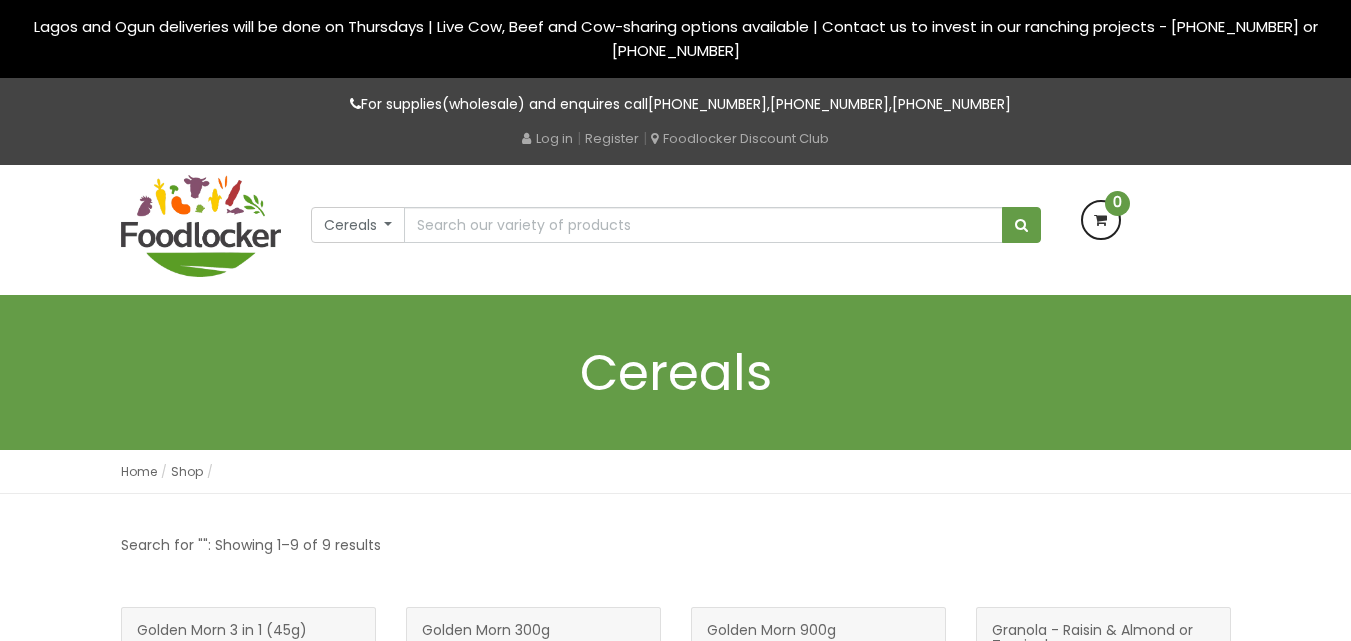 scroll, scrollTop: 0, scrollLeft: 0, axis: both 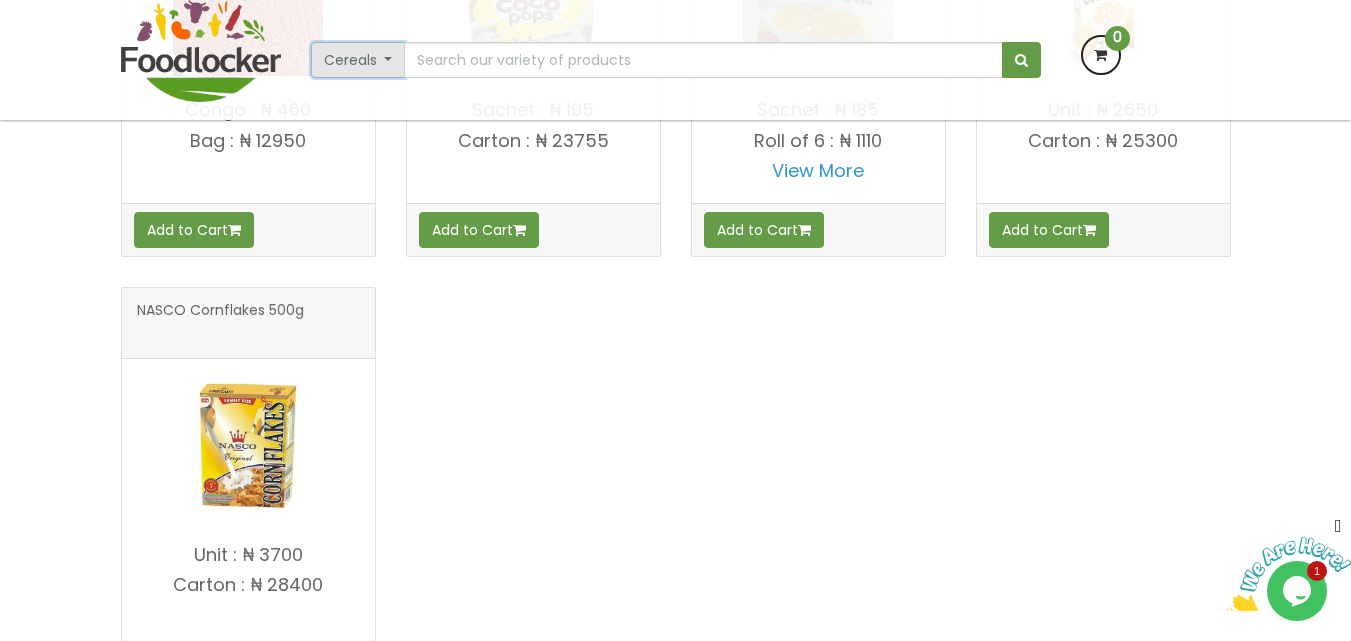 click on "Cereals" at bounding box center (358, 60) 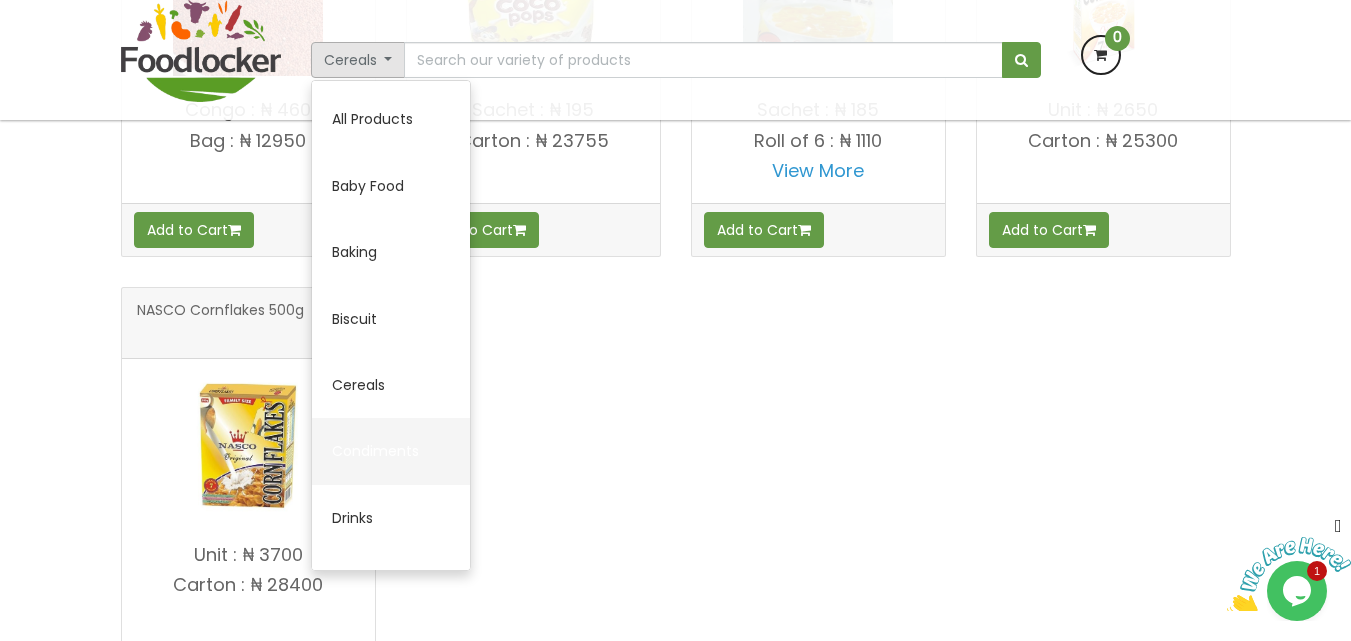 click on "Condiments" at bounding box center [391, 451] 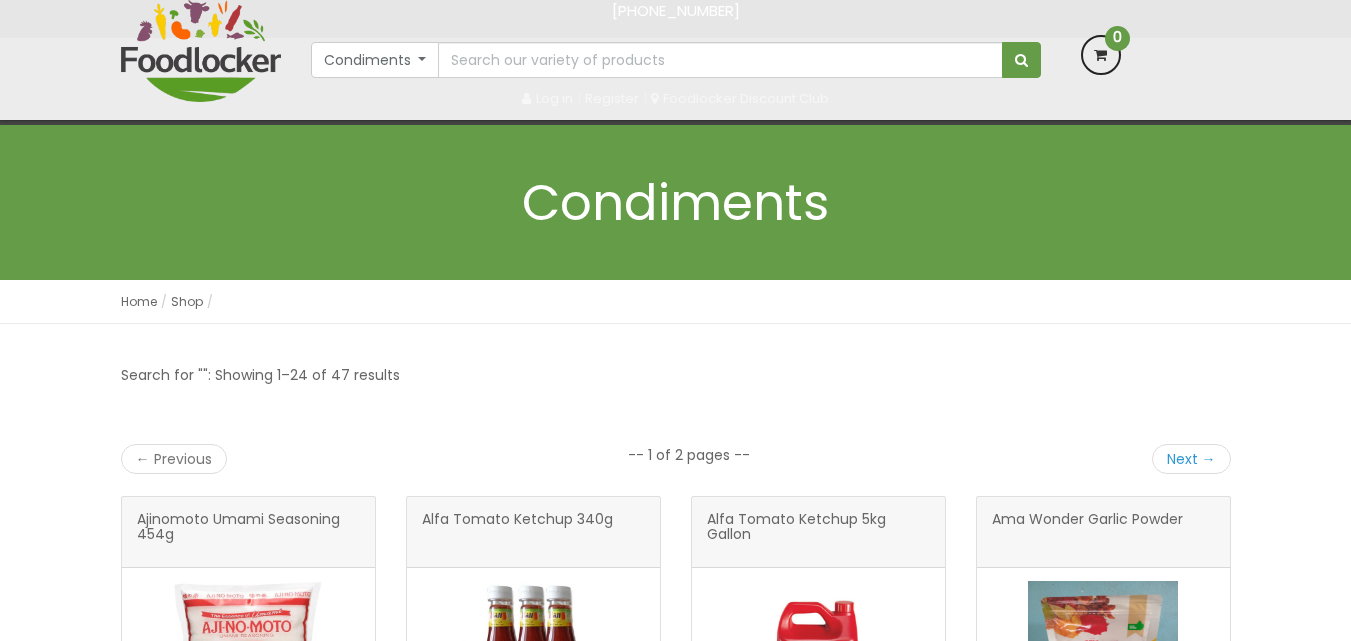 scroll, scrollTop: 320, scrollLeft: 0, axis: vertical 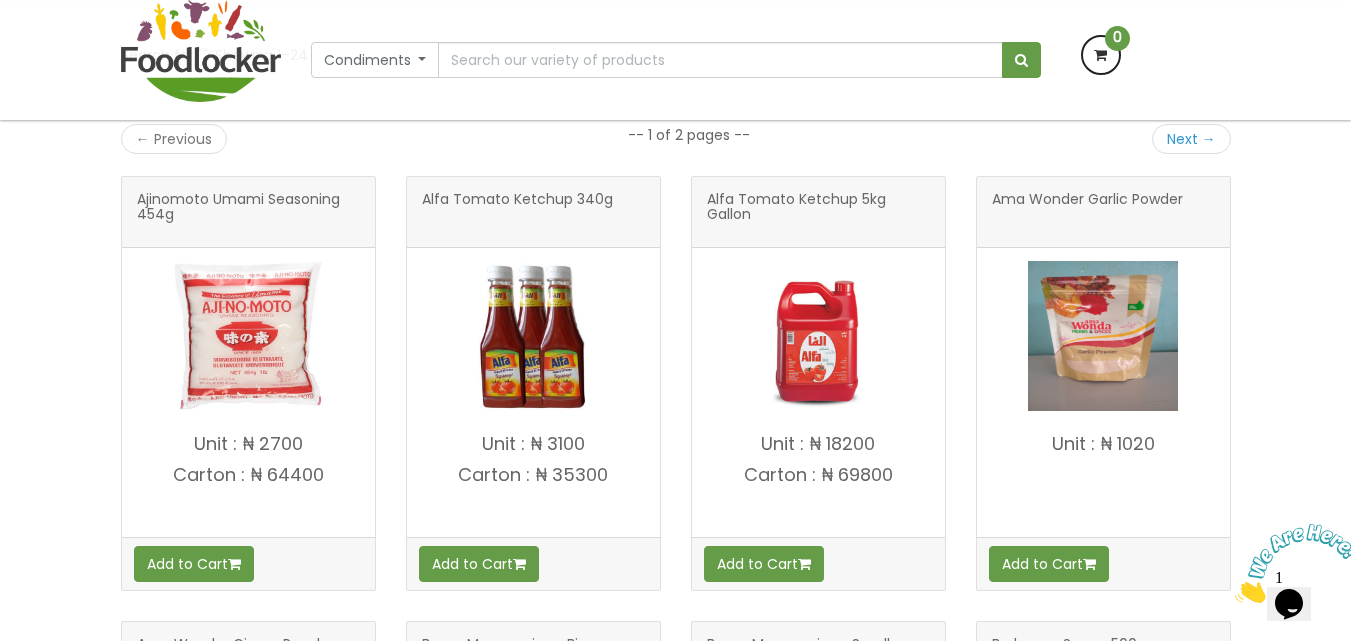 click on "Ama Wonder Garlic Powder" at bounding box center [1087, 212] 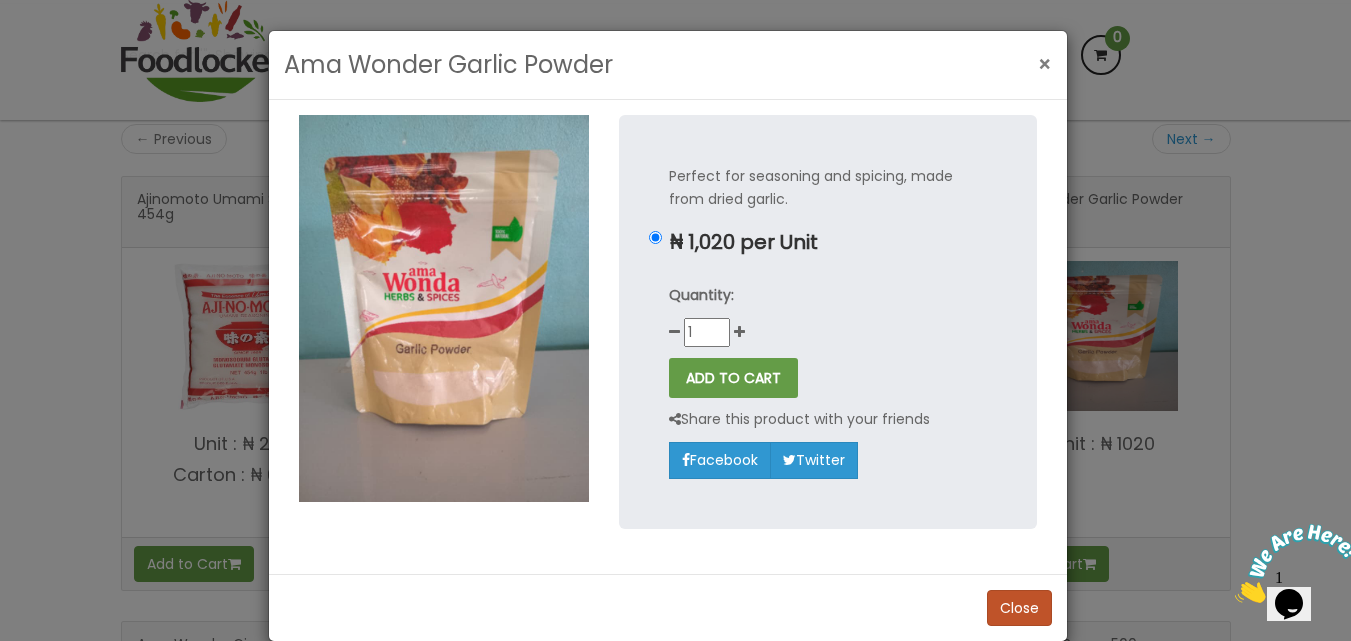 click on "×" at bounding box center [1045, 64] 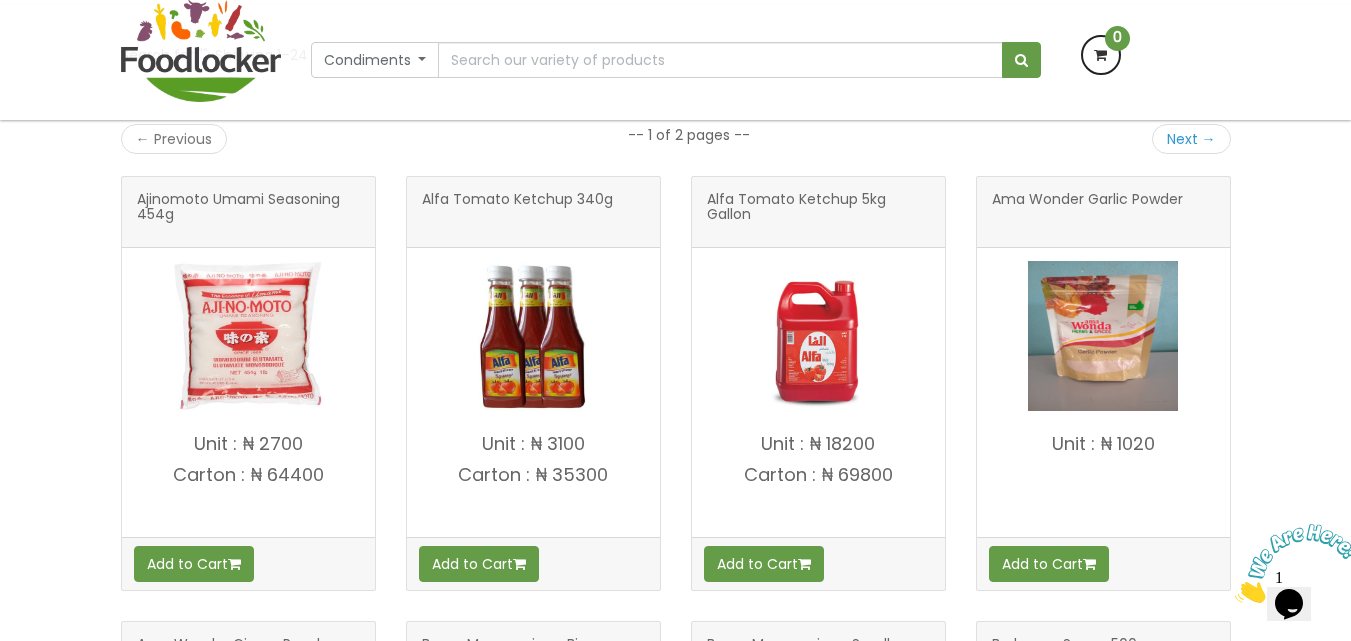 click on "Search for "": Showing 1–24 of 47 results
← Previous
-- 1 of 2 pages --
Next →
Ajinomoto Umami Seasoning 454g
Add to Cart" at bounding box center [675, 1742] 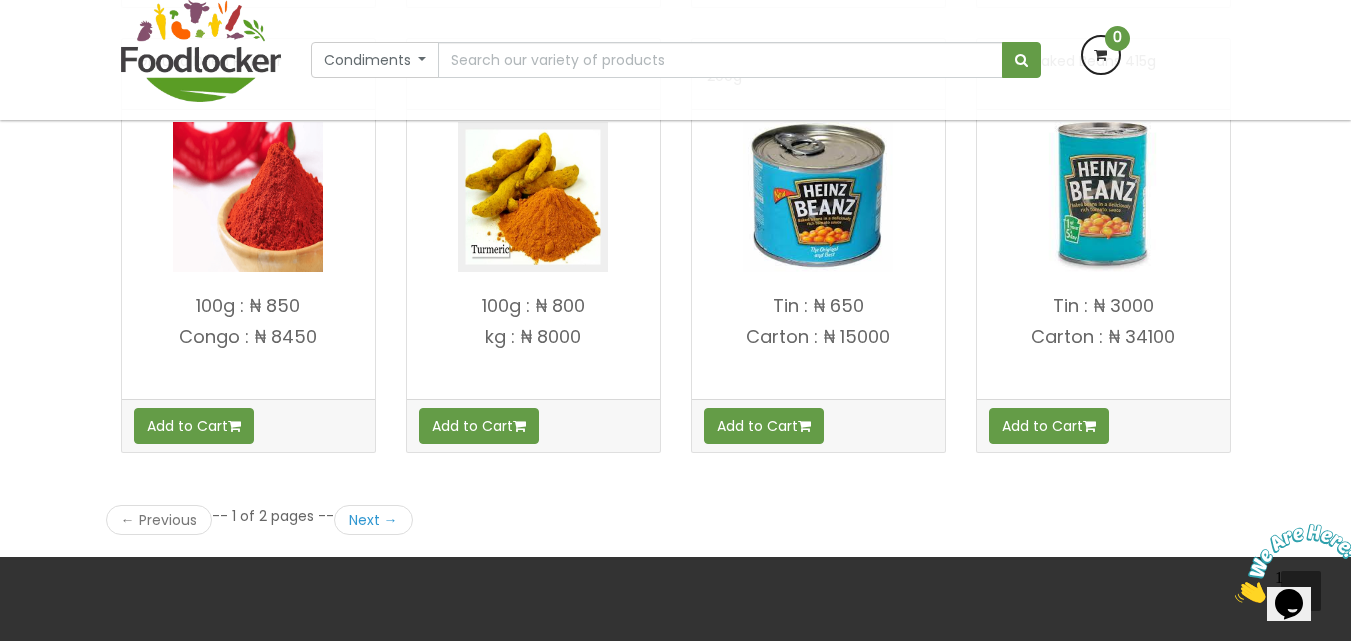 scroll, scrollTop: 2840, scrollLeft: 0, axis: vertical 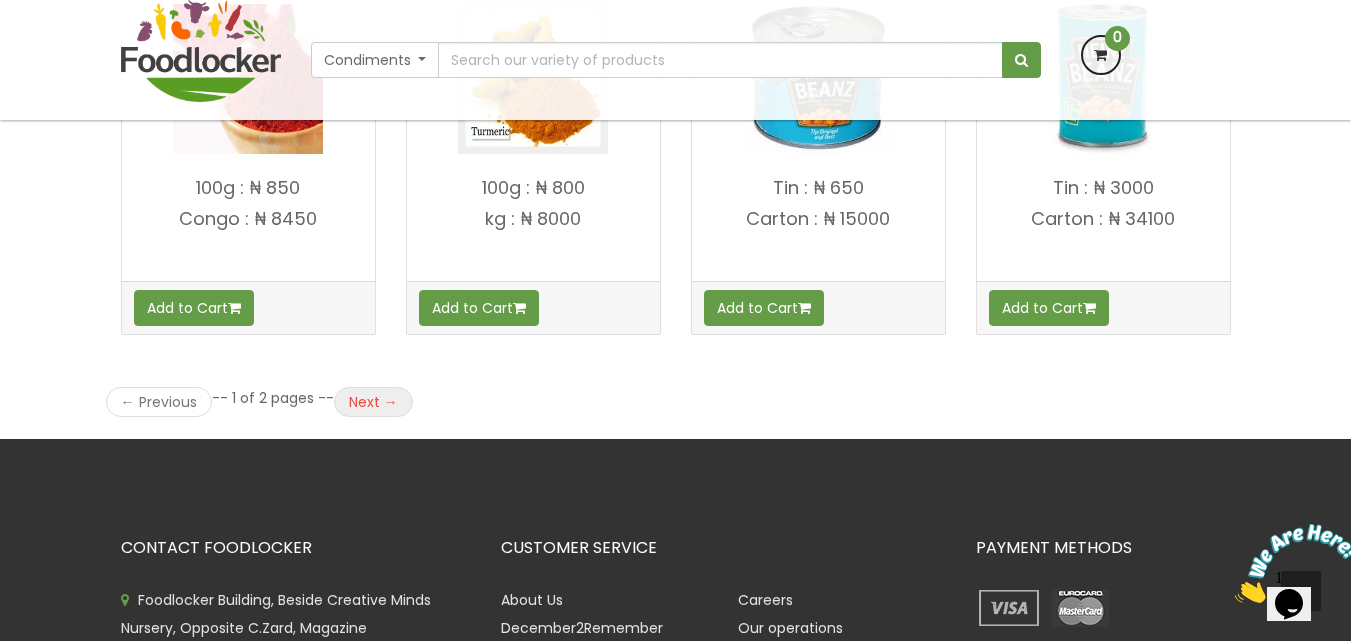 click on "Next →" at bounding box center (373, 402) 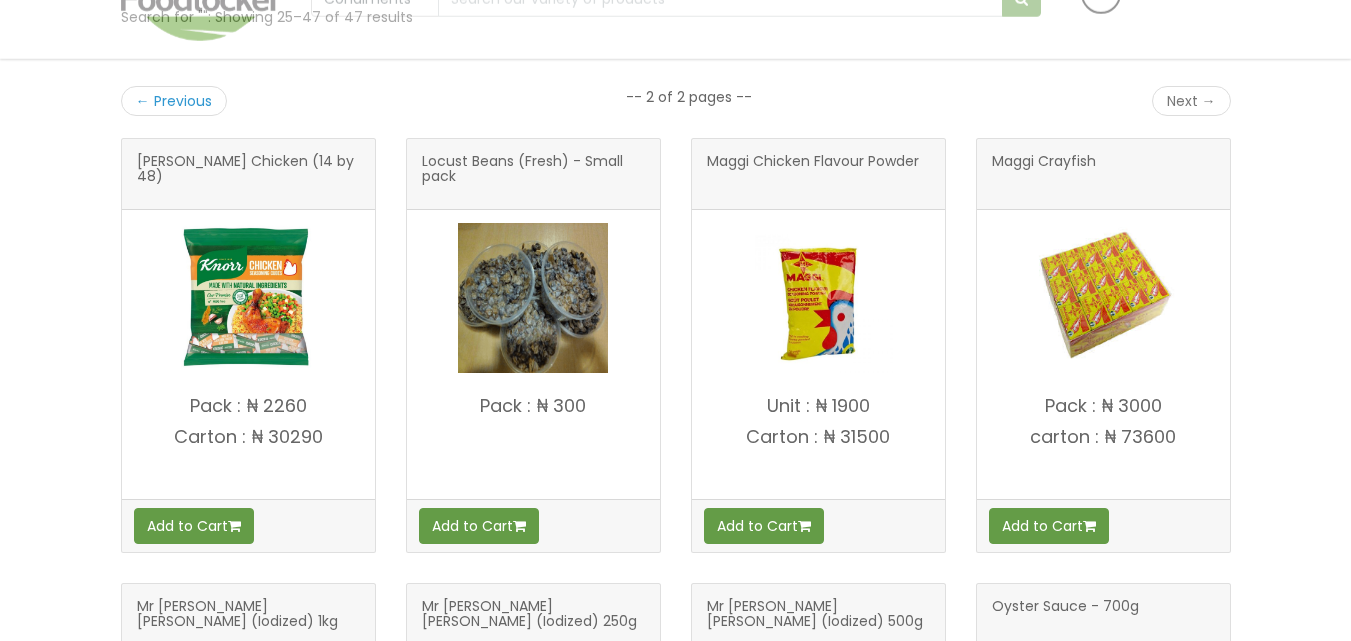 scroll, scrollTop: 400, scrollLeft: 0, axis: vertical 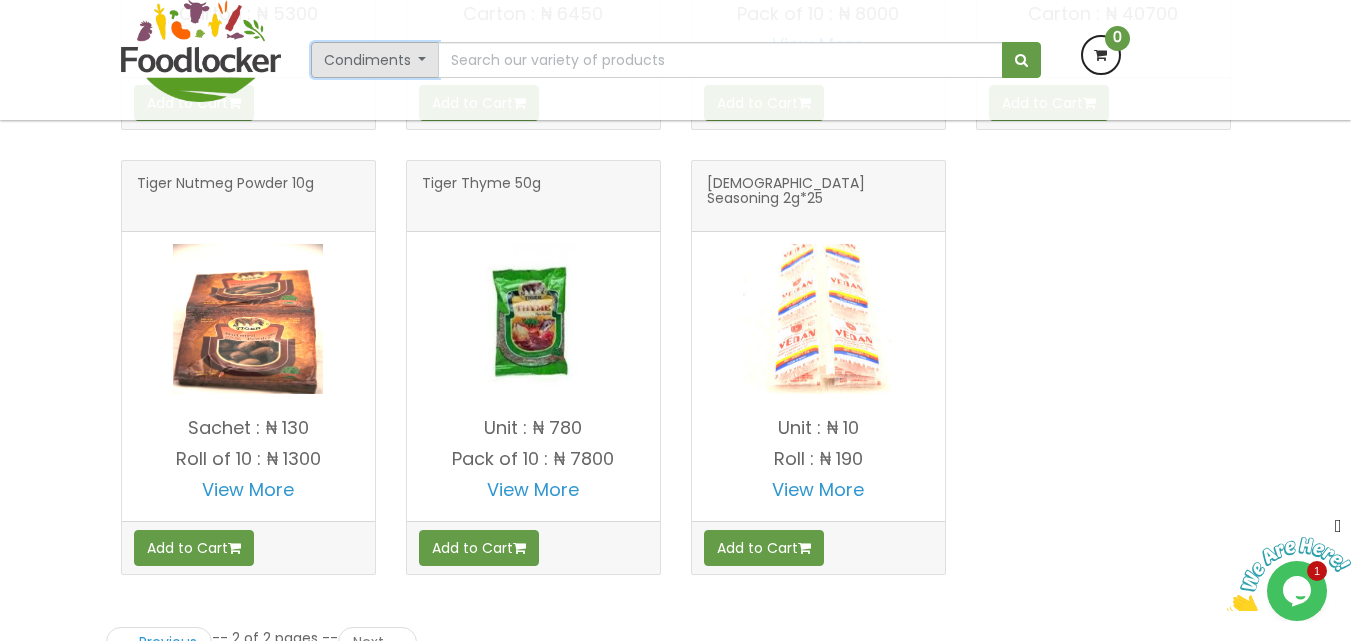 click on "Condiments" at bounding box center [375, 60] 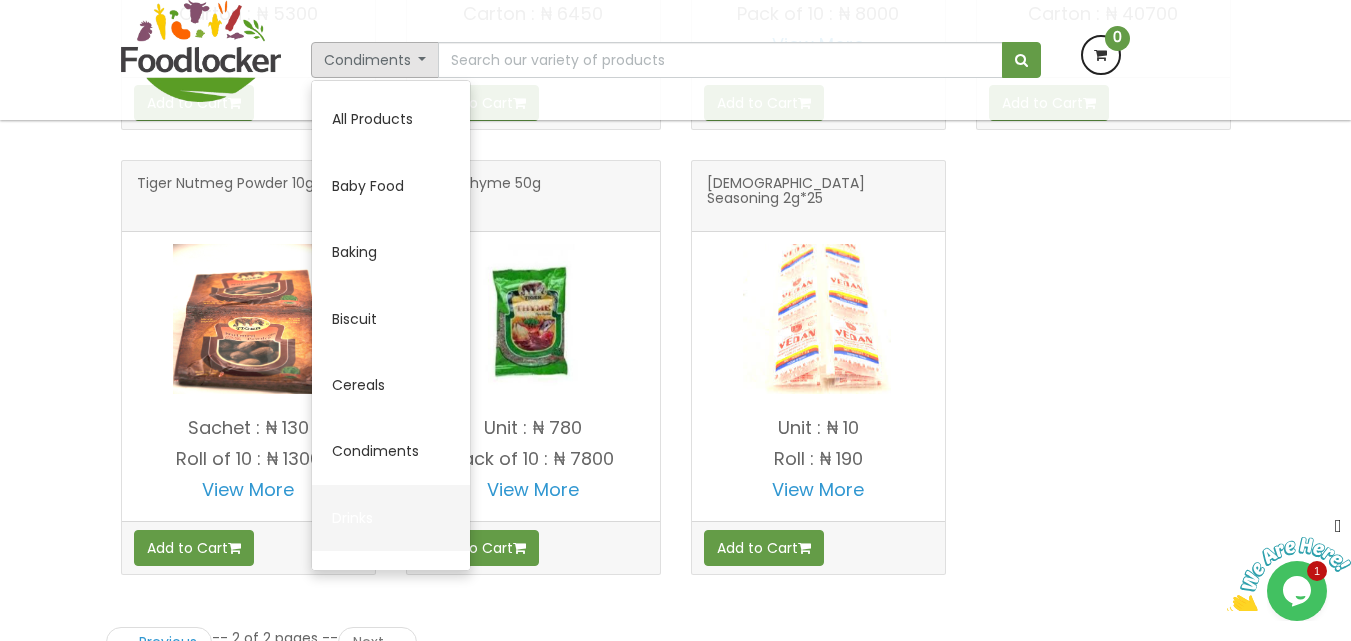 click on "Drinks" at bounding box center (391, 518) 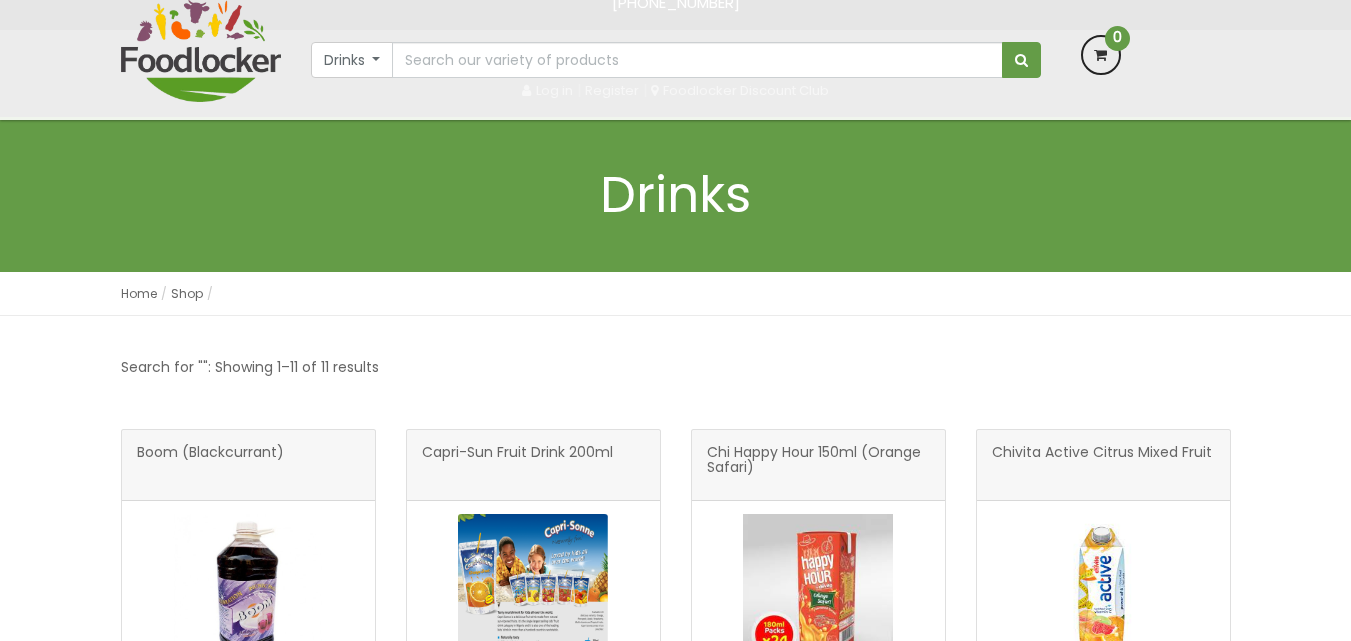scroll, scrollTop: 320, scrollLeft: 0, axis: vertical 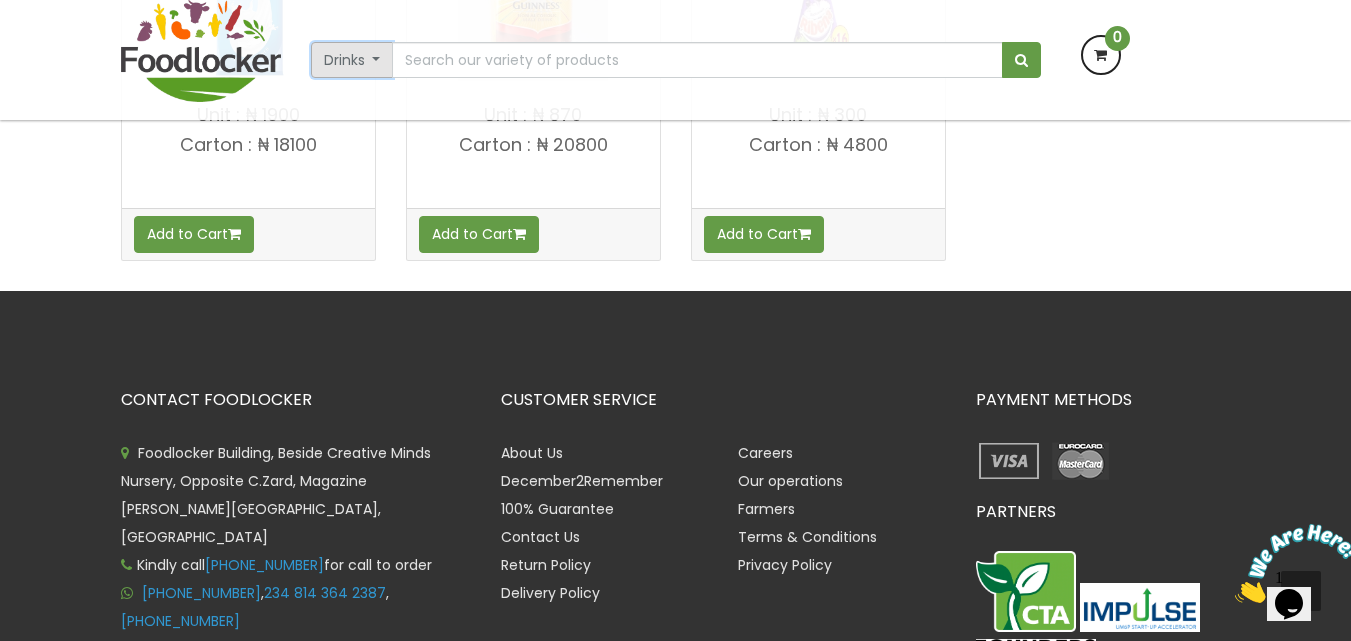 click on "Drinks" at bounding box center [352, 60] 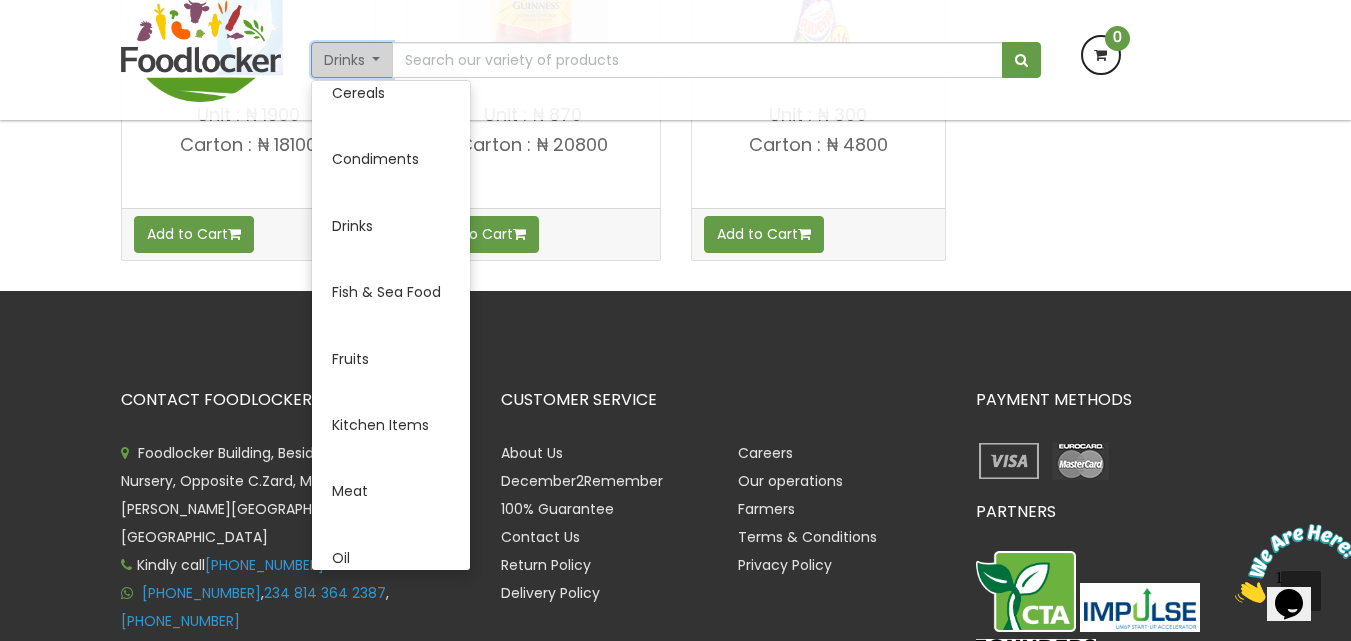 scroll, scrollTop: 302, scrollLeft: 0, axis: vertical 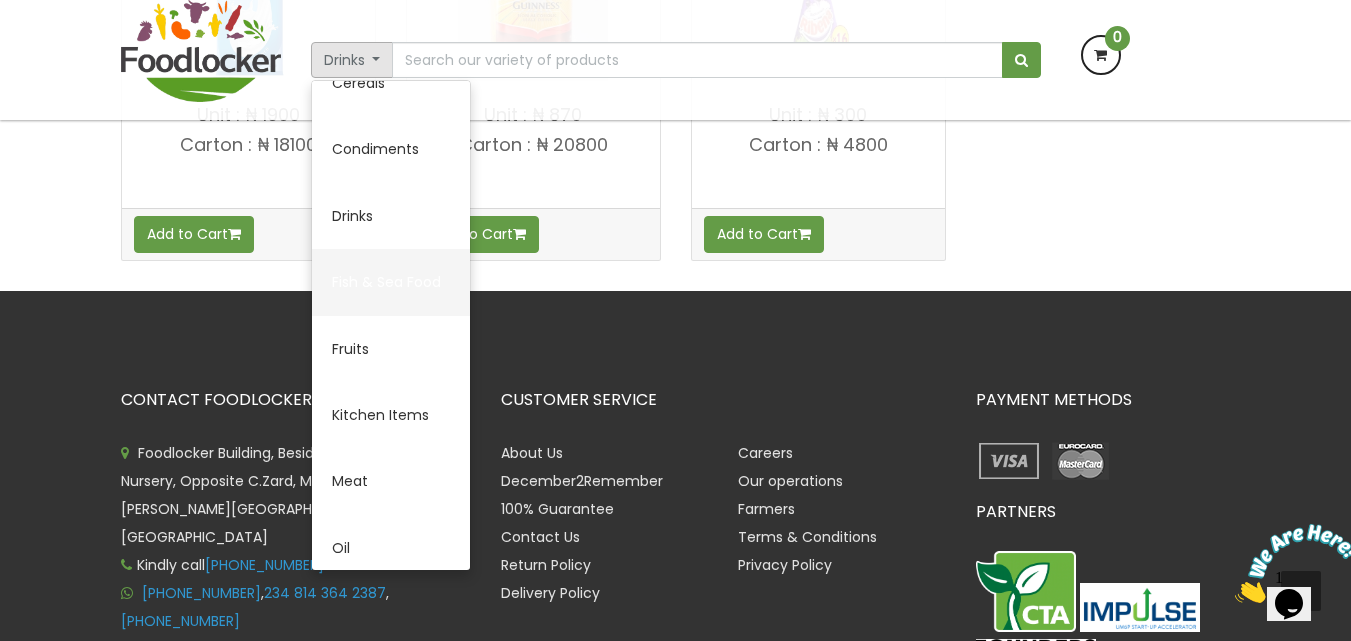 click on "Fish & Sea Food" at bounding box center (391, 282) 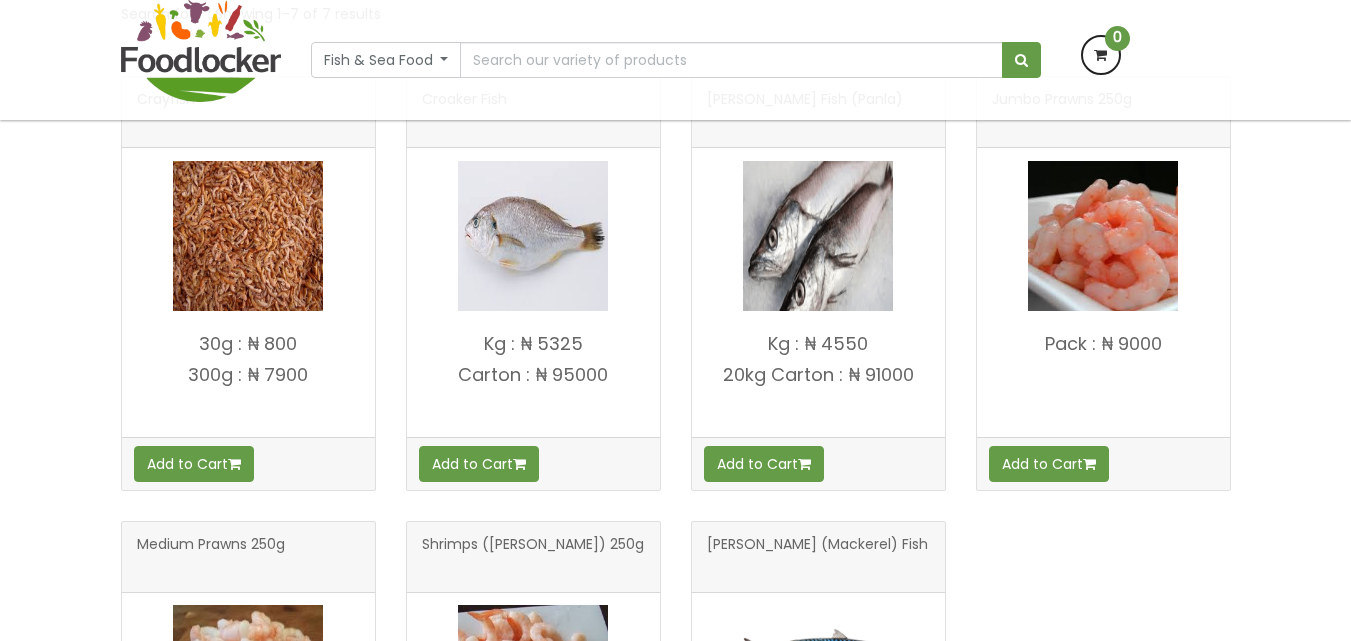 scroll, scrollTop: 640, scrollLeft: 0, axis: vertical 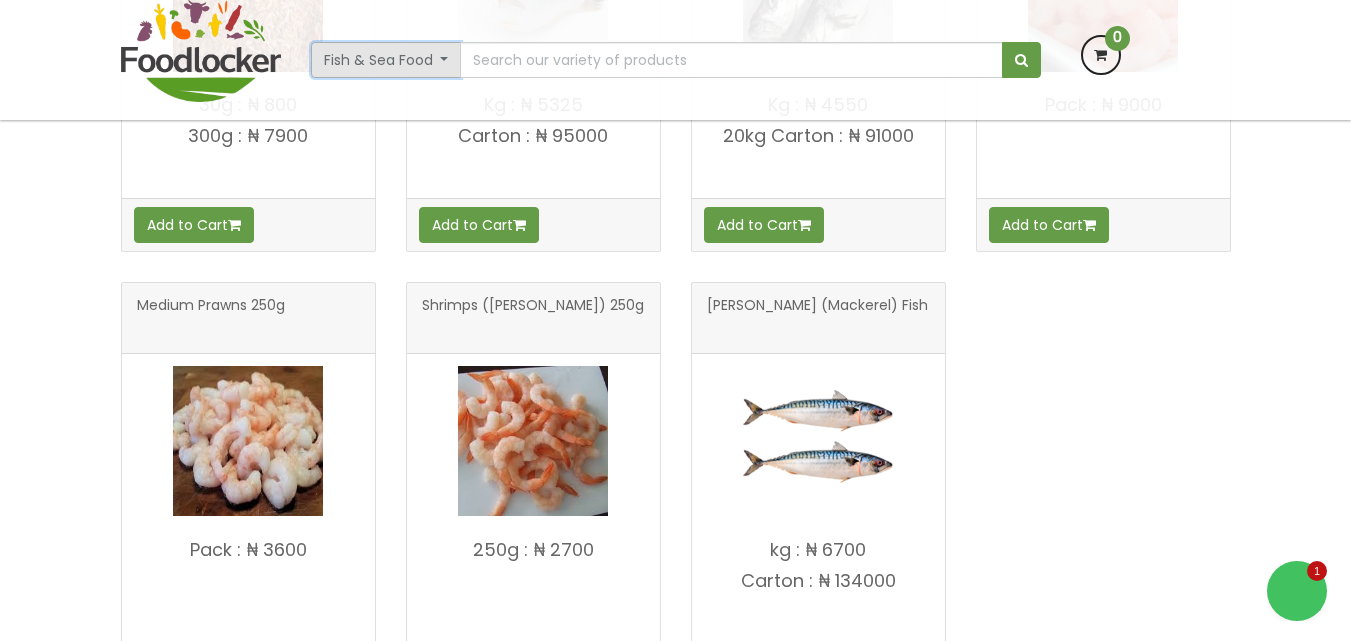 click on "Fish & Sea Food" at bounding box center [386, 60] 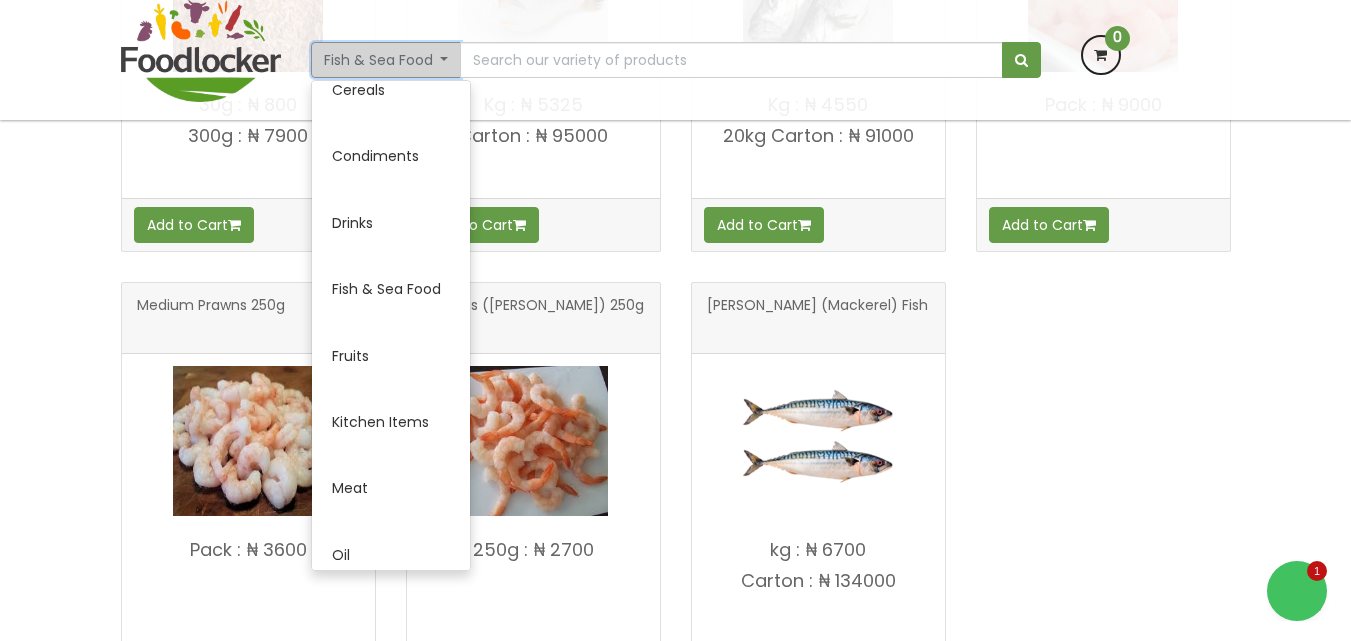 scroll, scrollTop: 312, scrollLeft: 0, axis: vertical 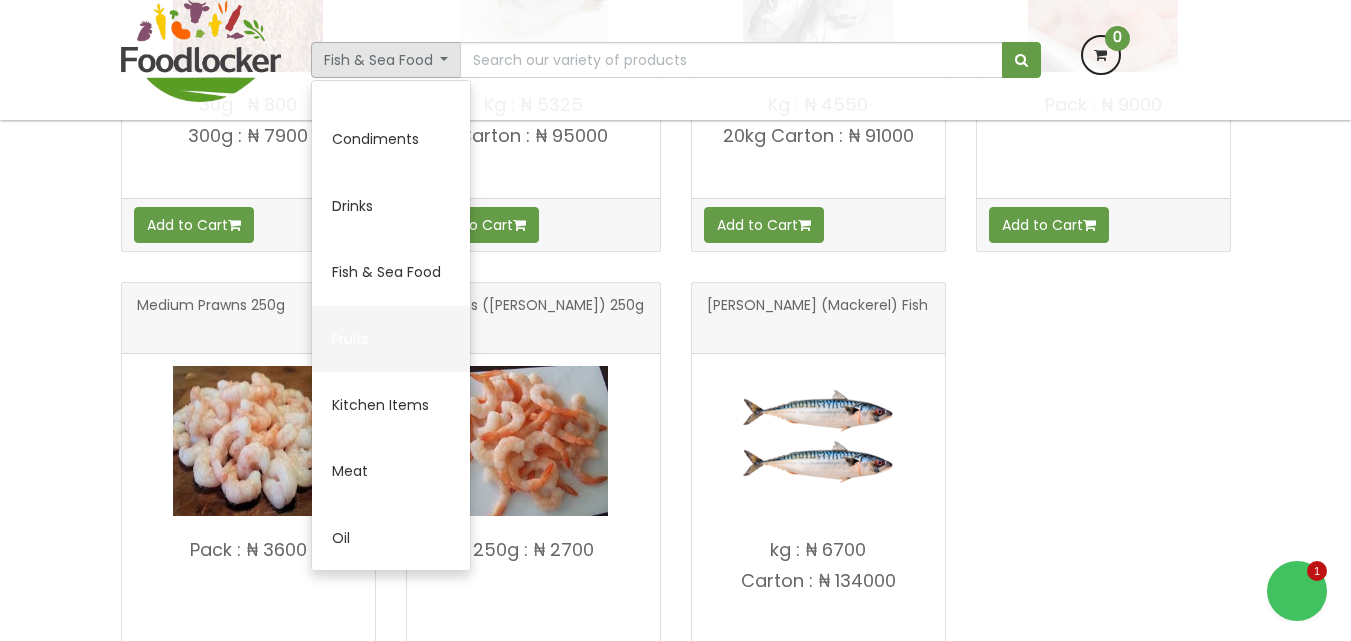 click on "Fruits" at bounding box center [391, 339] 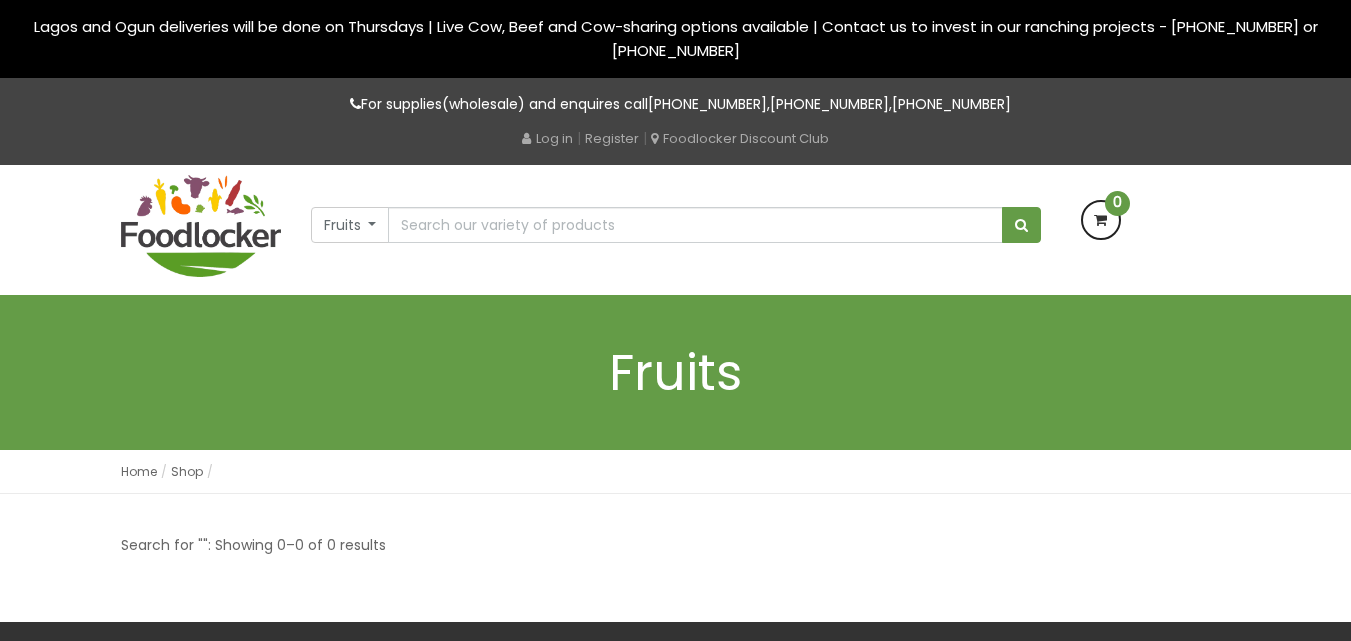 scroll, scrollTop: 40, scrollLeft: 0, axis: vertical 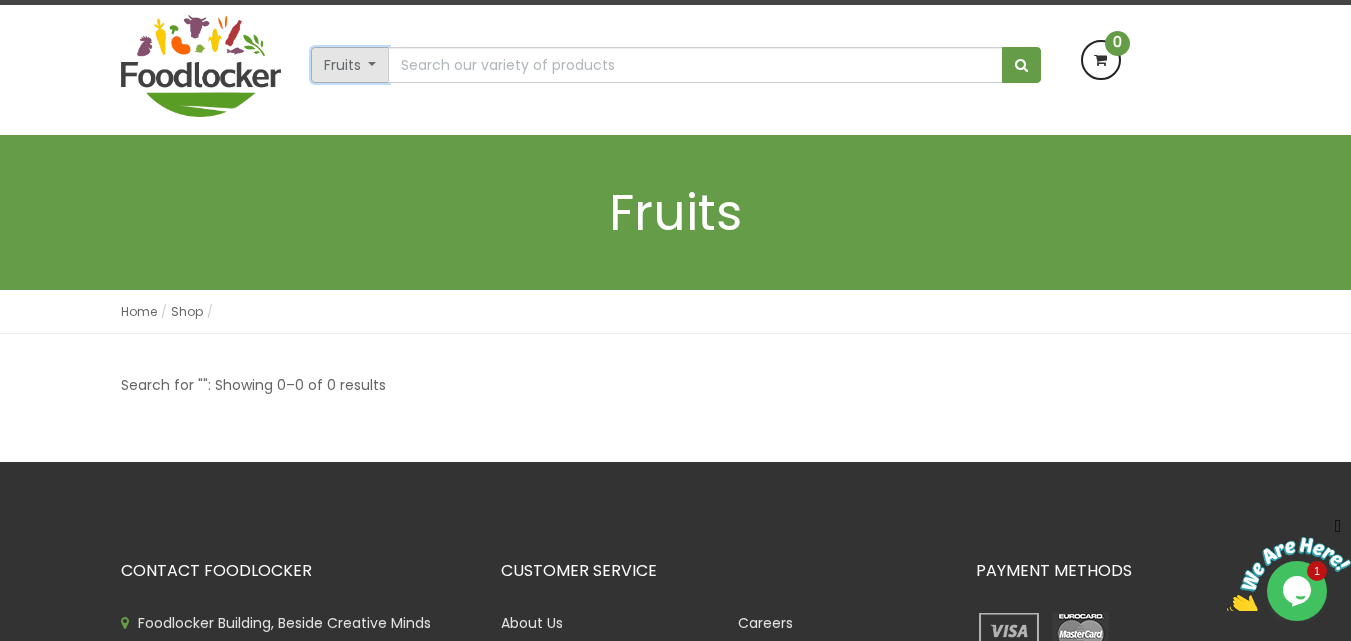 click on "Fruits" at bounding box center (350, 65) 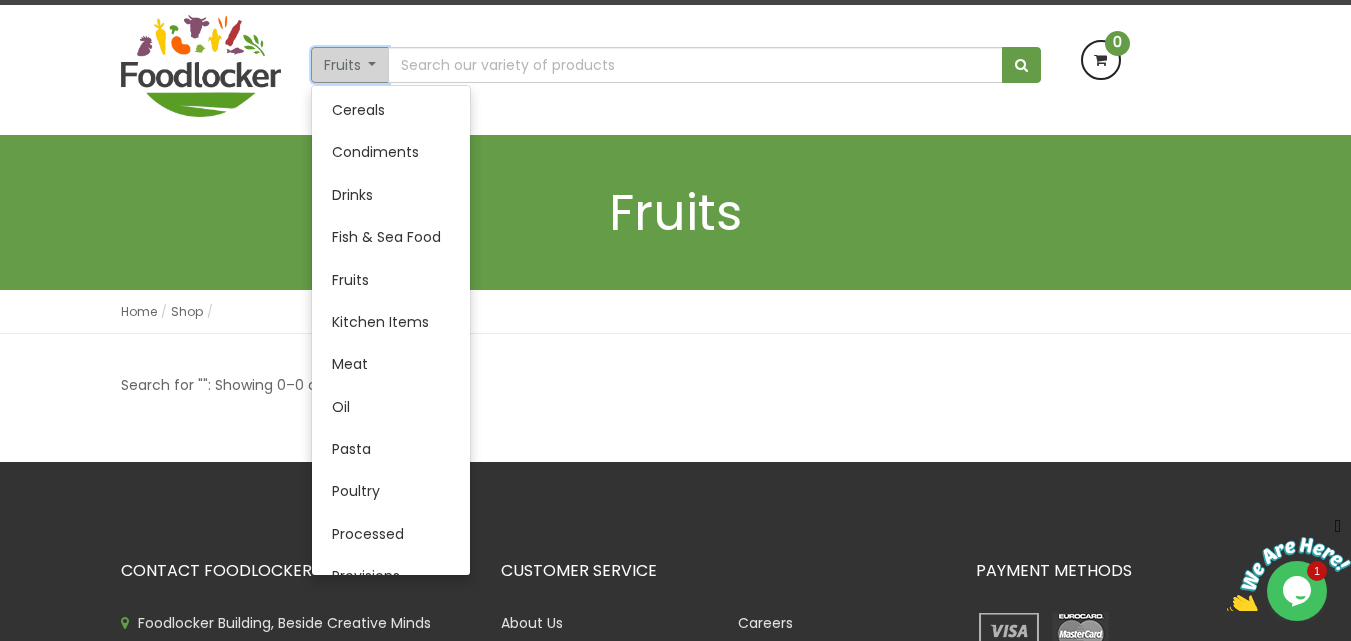 scroll, scrollTop: 181, scrollLeft: 0, axis: vertical 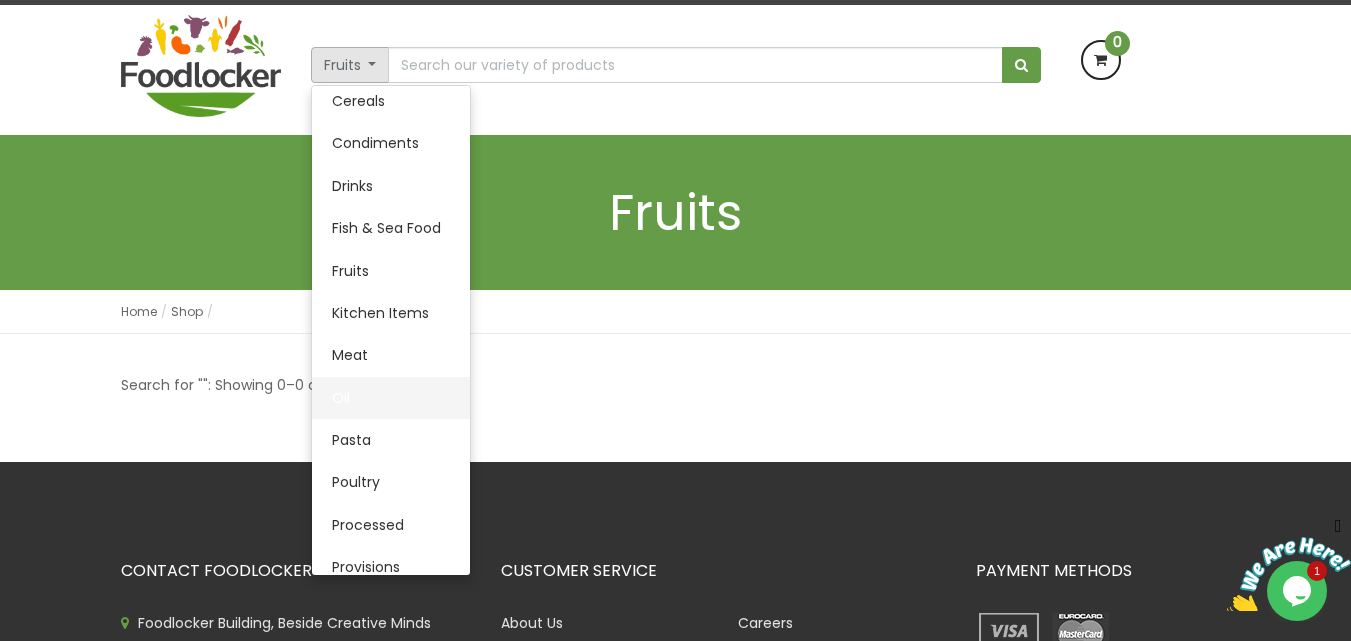 click on "Oil" at bounding box center (391, 398) 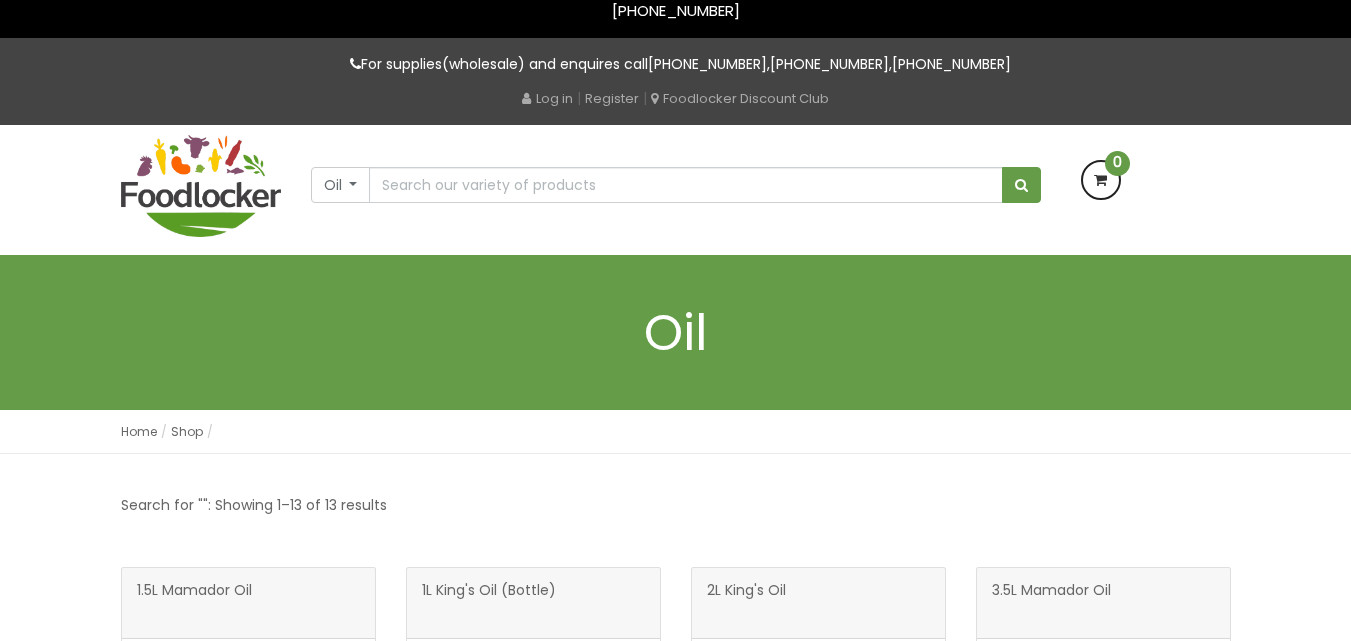 scroll, scrollTop: 40, scrollLeft: 0, axis: vertical 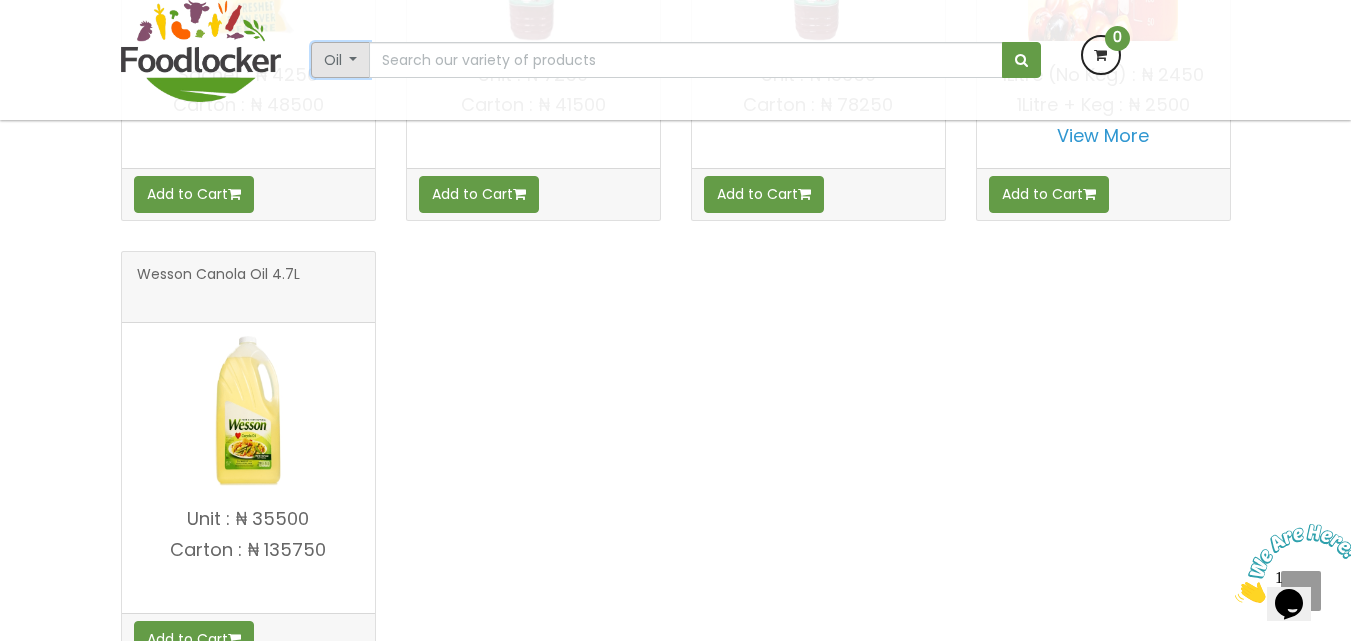 click on "Oil" at bounding box center [341, 60] 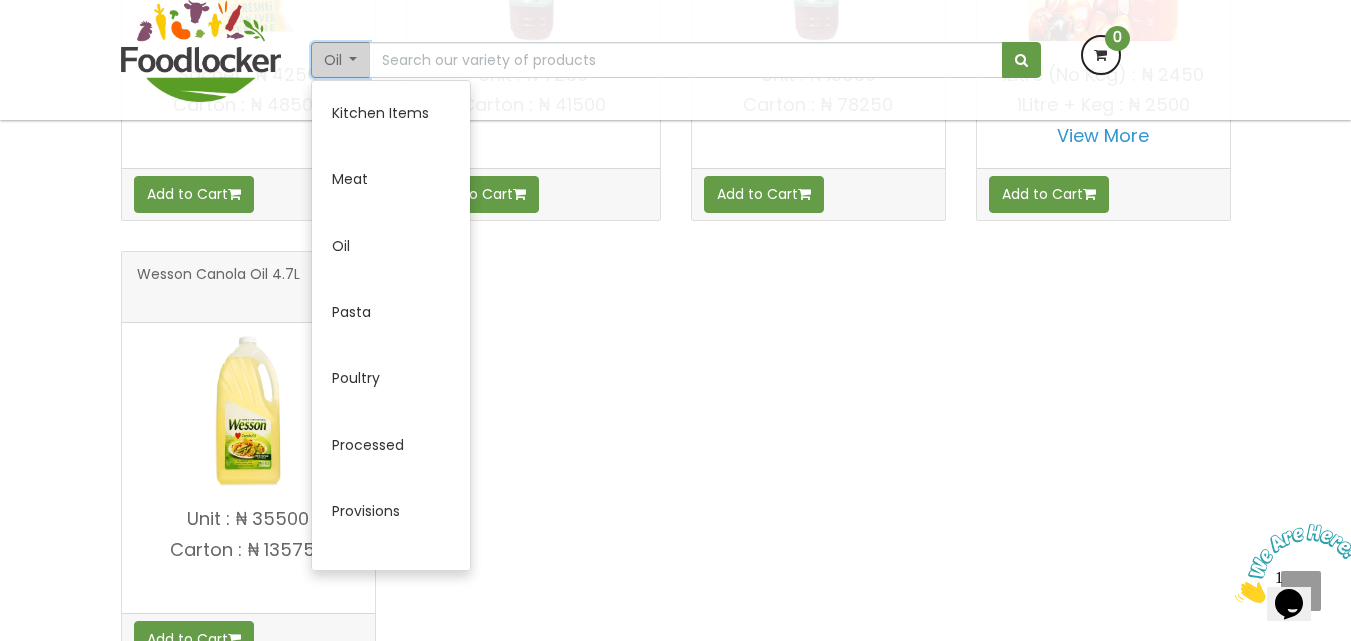 scroll, scrollTop: 627, scrollLeft: 0, axis: vertical 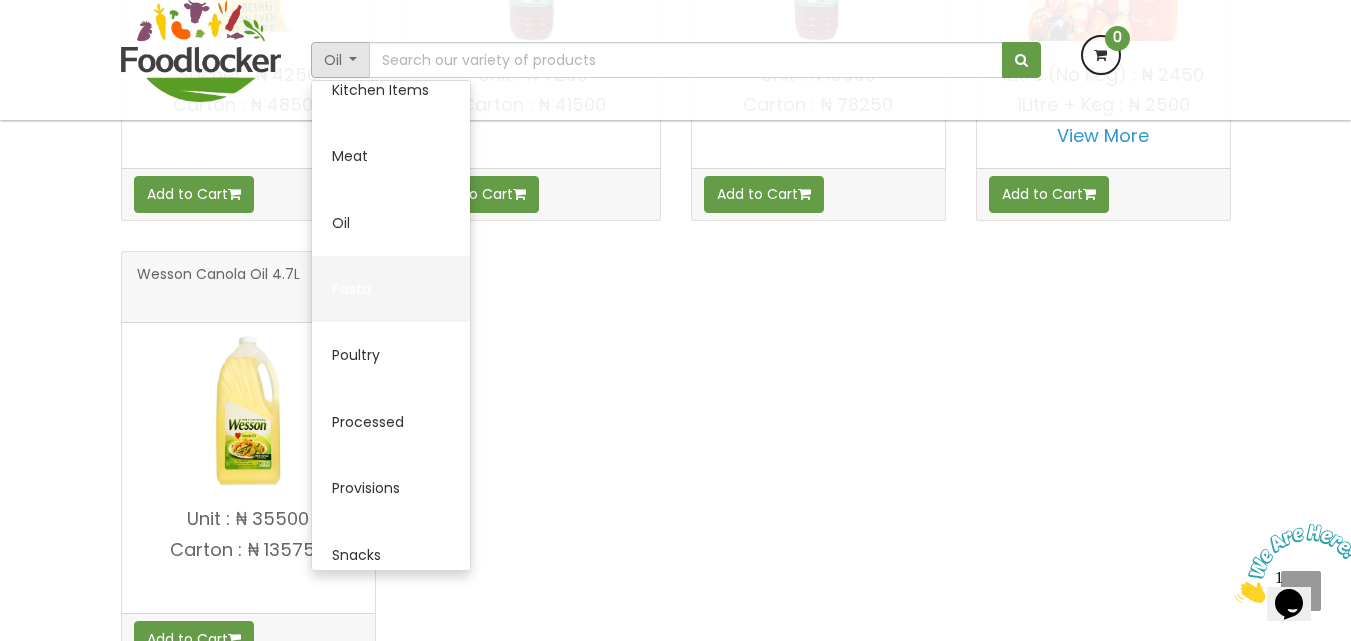 click on "Pasta" at bounding box center [391, 289] 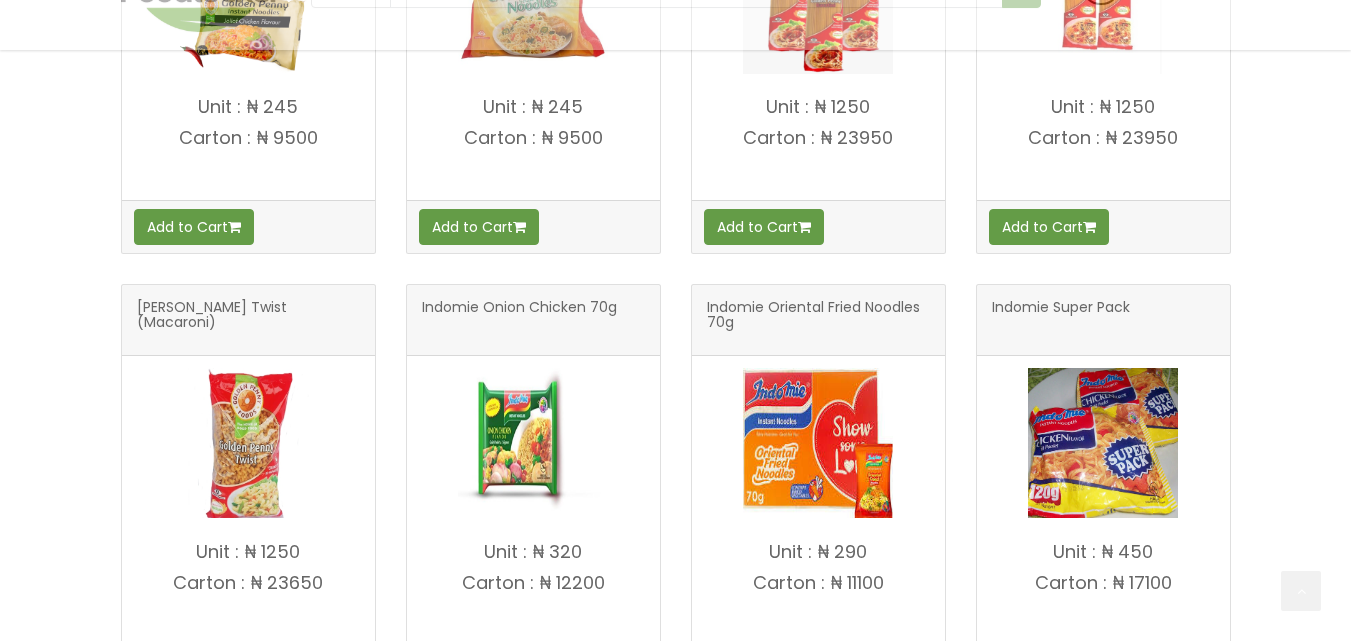 scroll, scrollTop: 720, scrollLeft: 0, axis: vertical 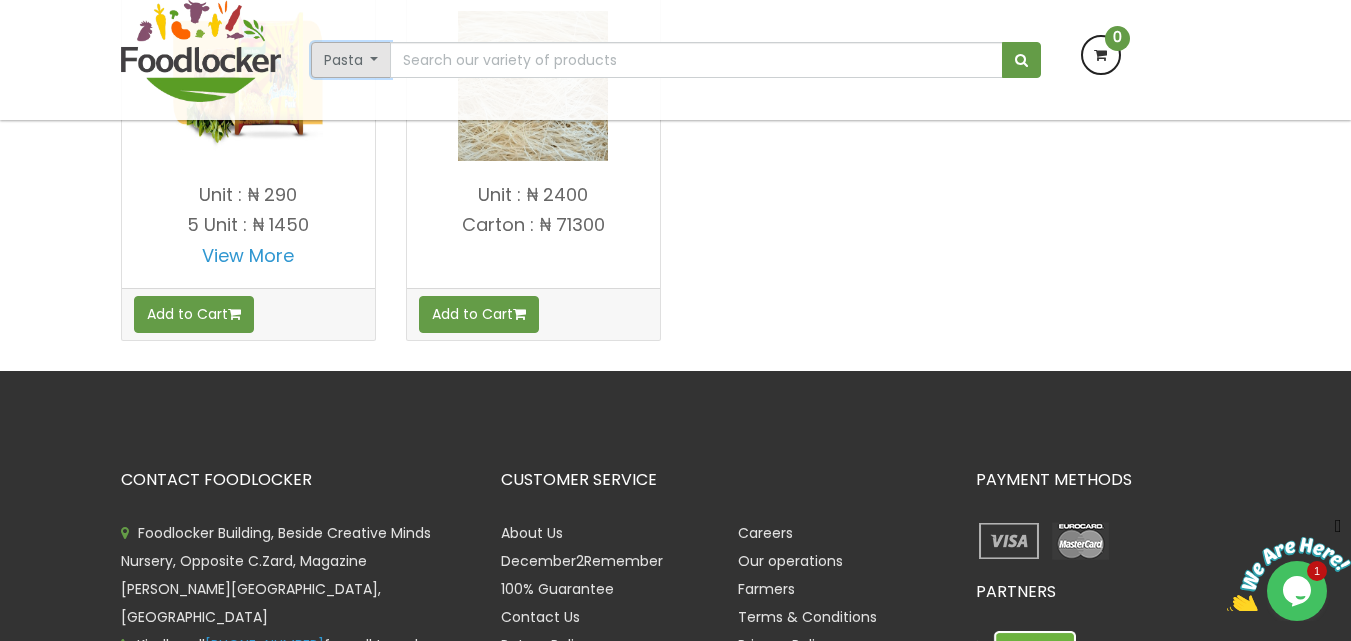 click on "Pasta" at bounding box center (351, 60) 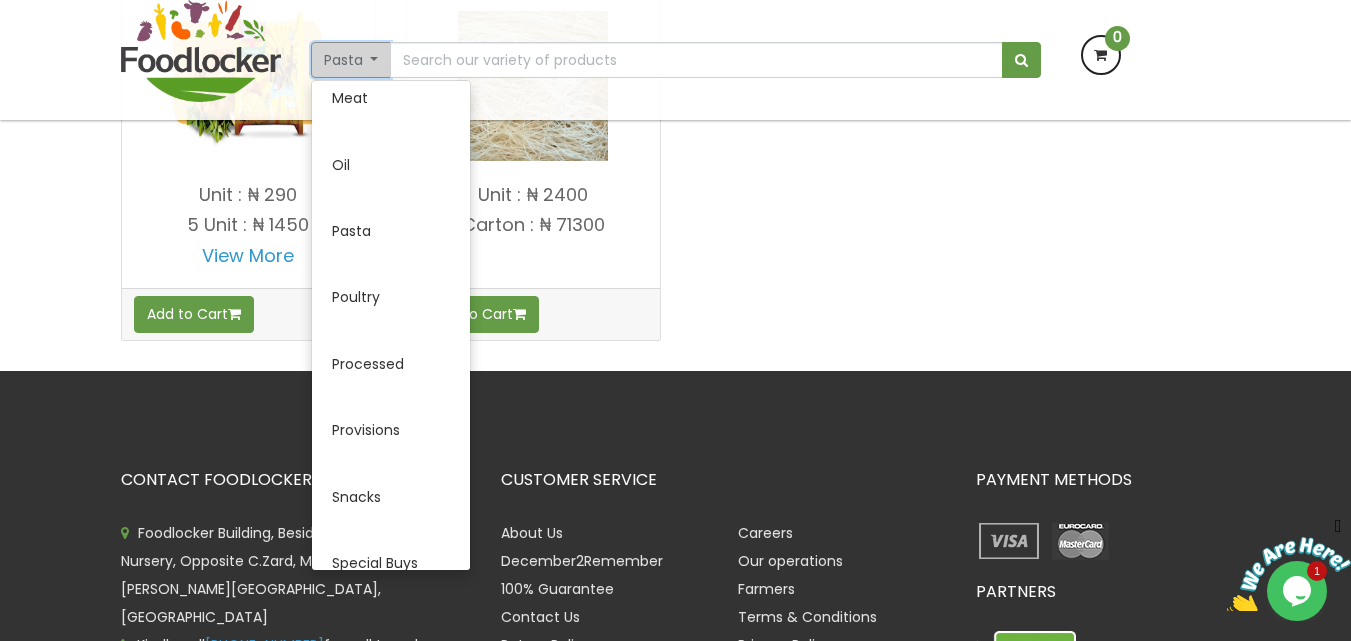 scroll, scrollTop: 699, scrollLeft: 0, axis: vertical 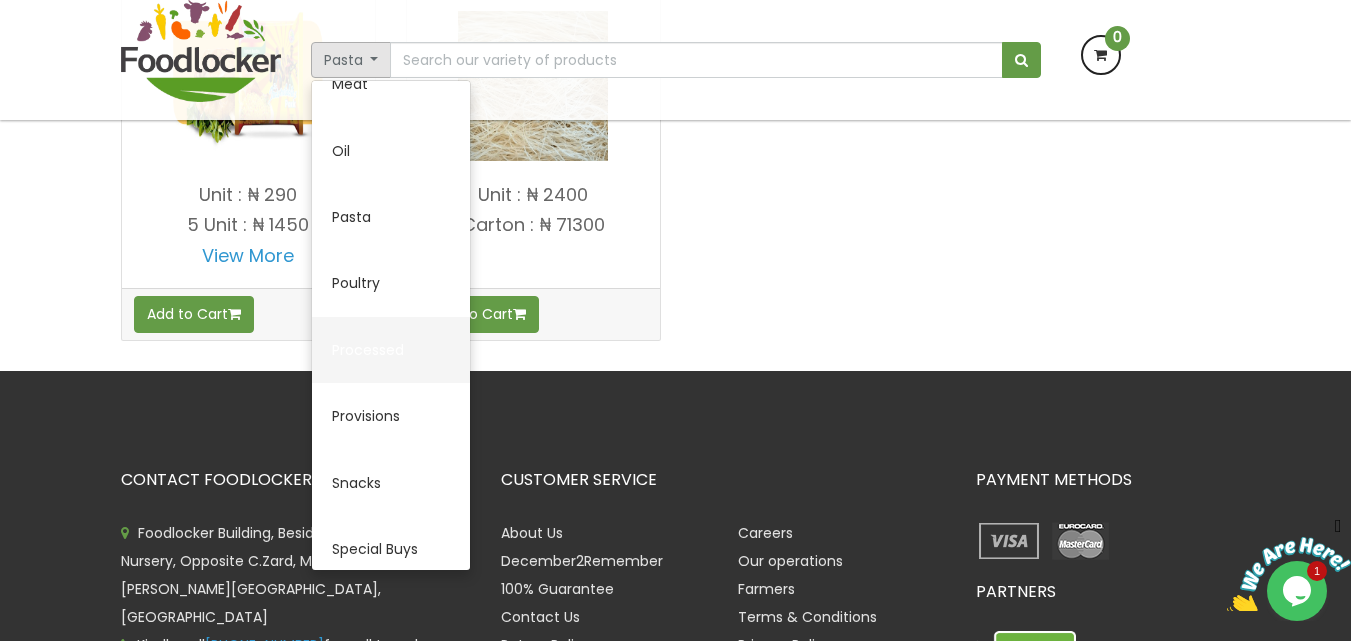 click on "Processed" at bounding box center [391, 350] 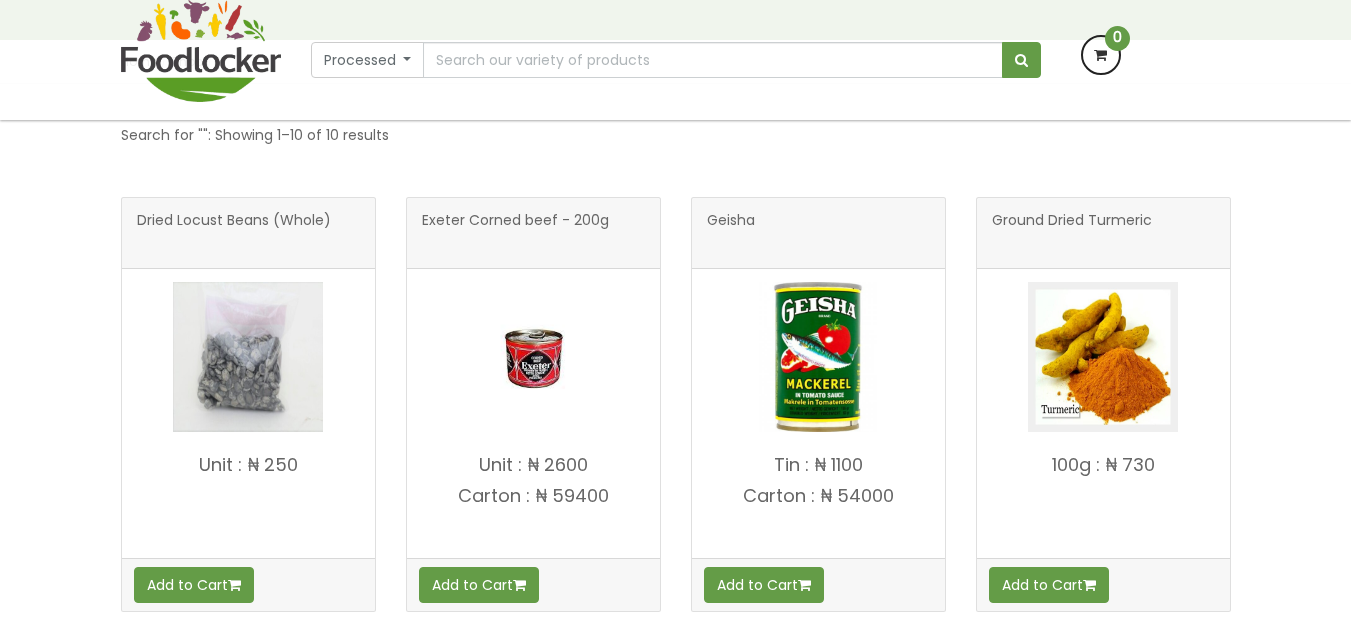 scroll, scrollTop: 600, scrollLeft: 0, axis: vertical 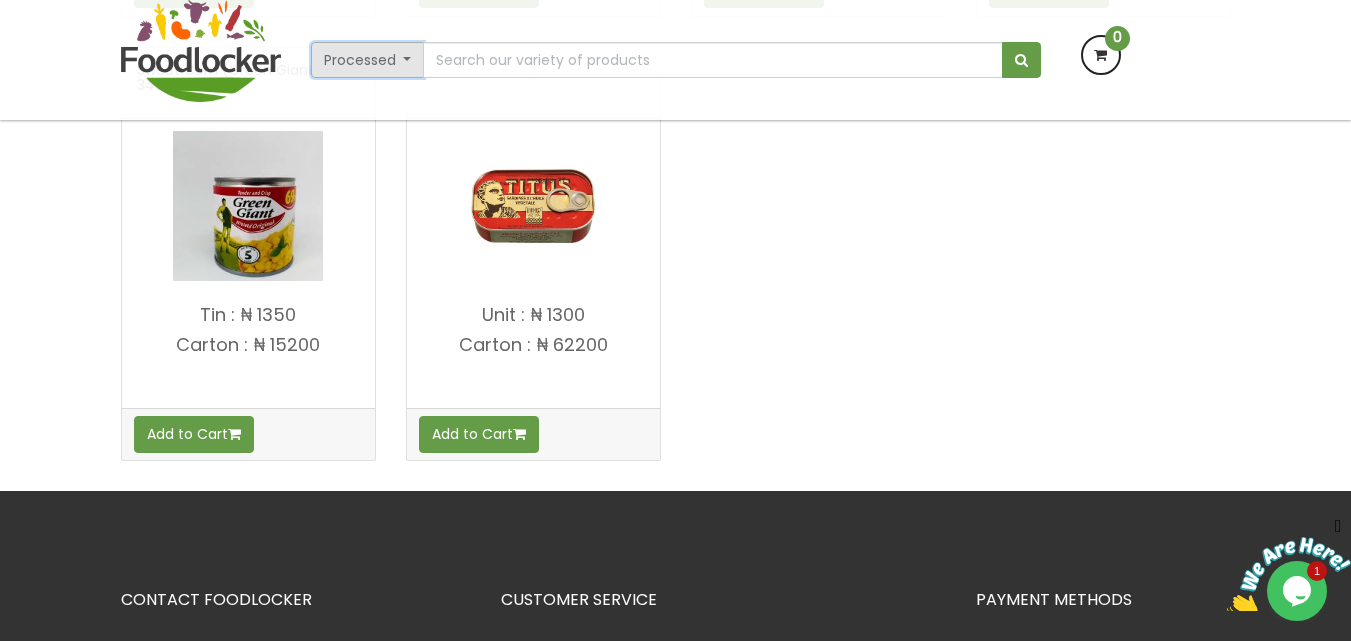 click on "Processed" at bounding box center (368, 60) 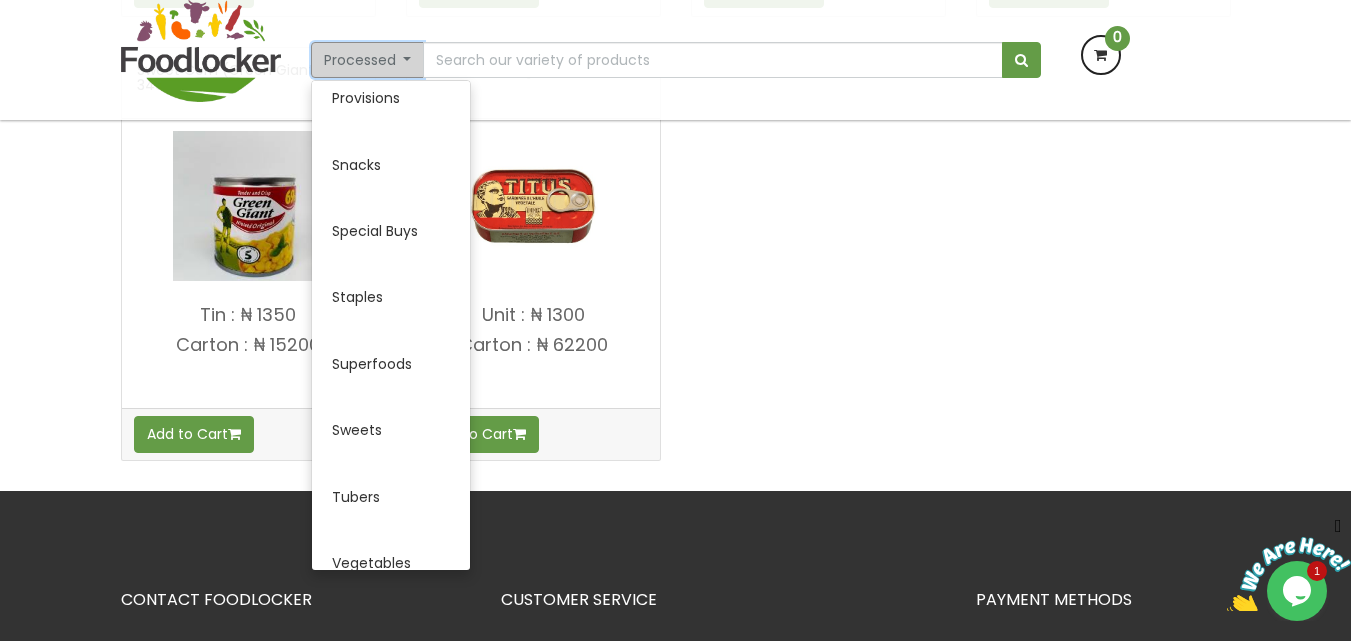 scroll, scrollTop: 1021, scrollLeft: 0, axis: vertical 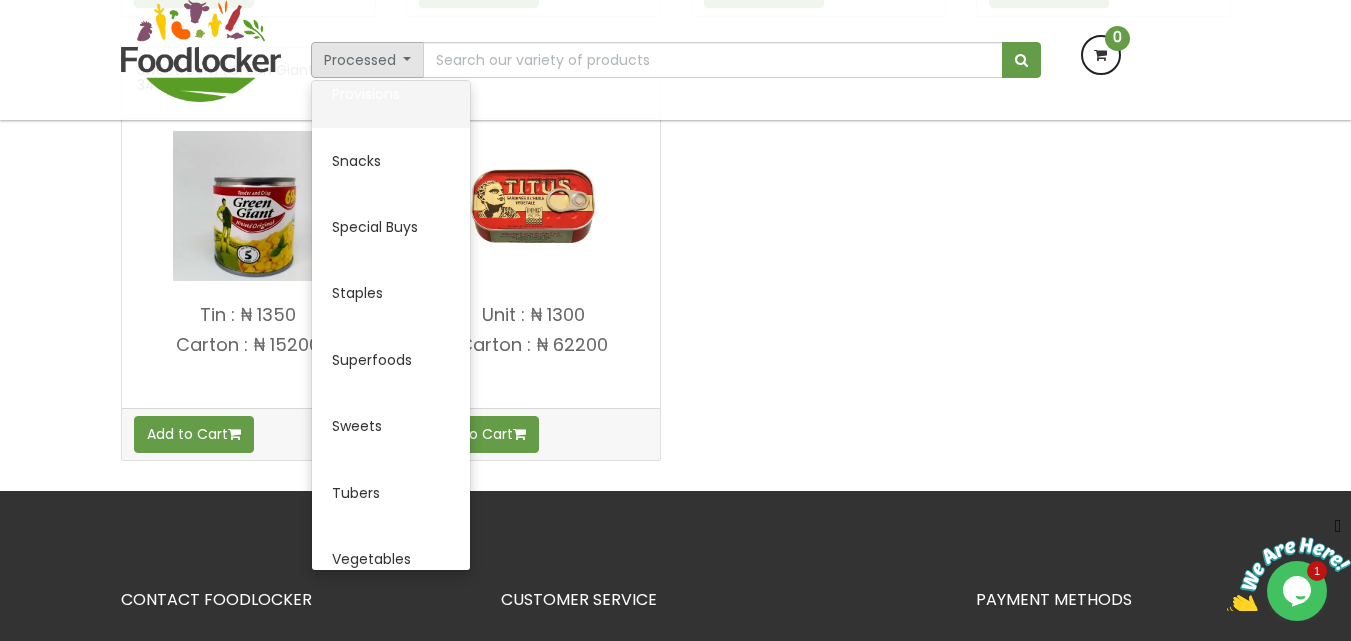 click on "Provisions" at bounding box center (391, 94) 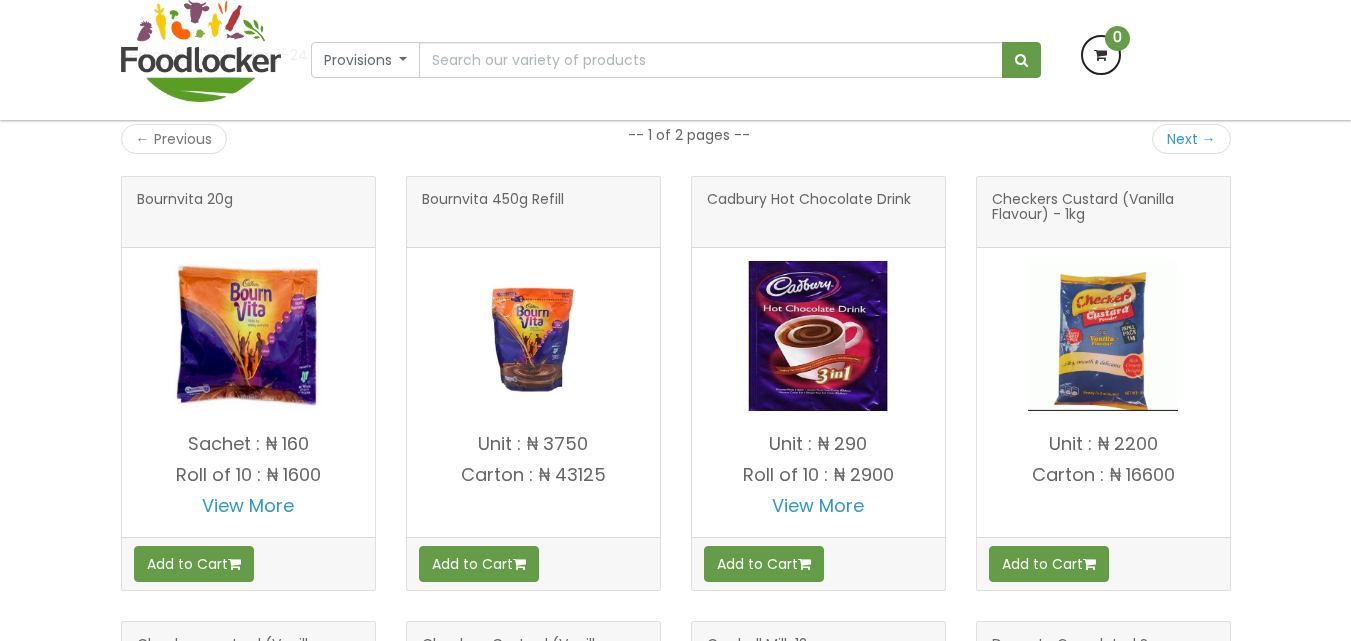 scroll, scrollTop: 400, scrollLeft: 0, axis: vertical 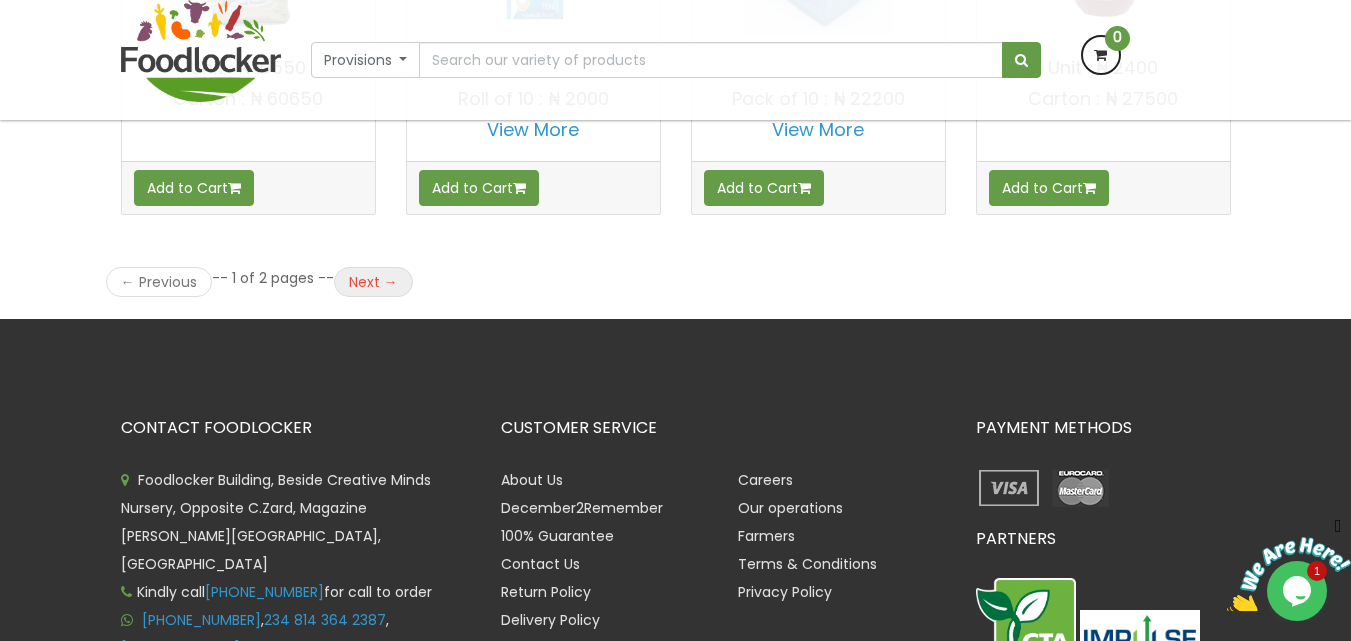 click on "Next →" at bounding box center (373, 282) 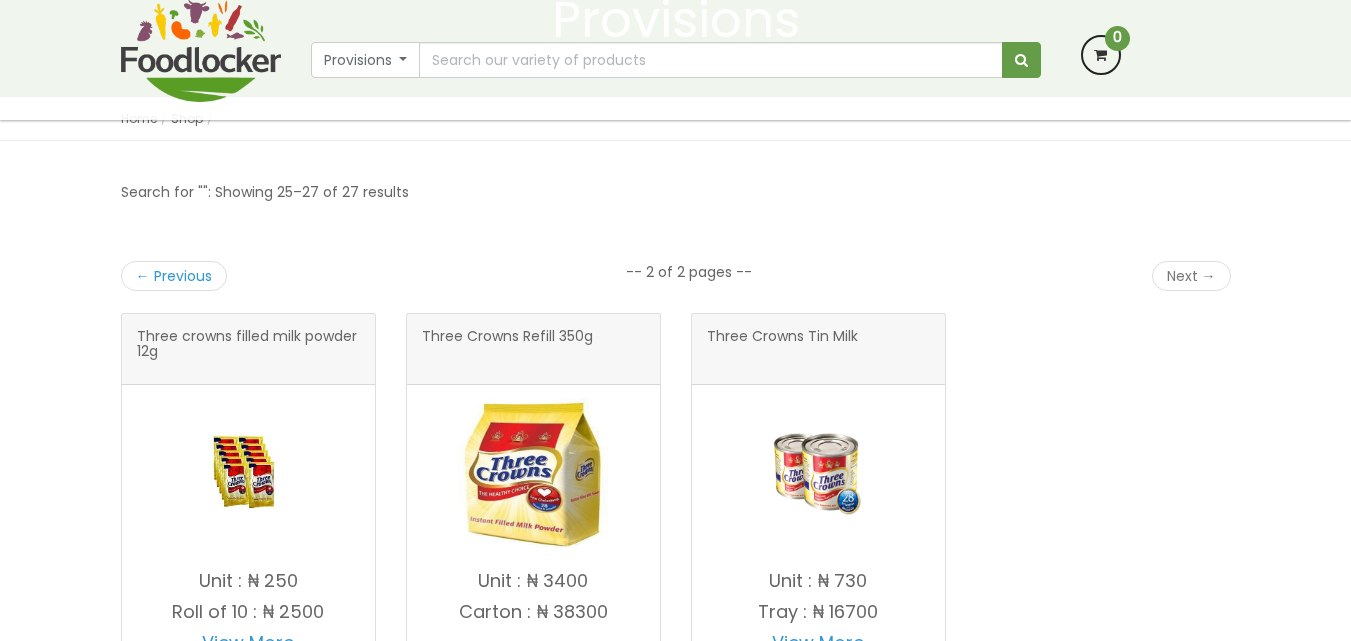 scroll, scrollTop: 360, scrollLeft: 0, axis: vertical 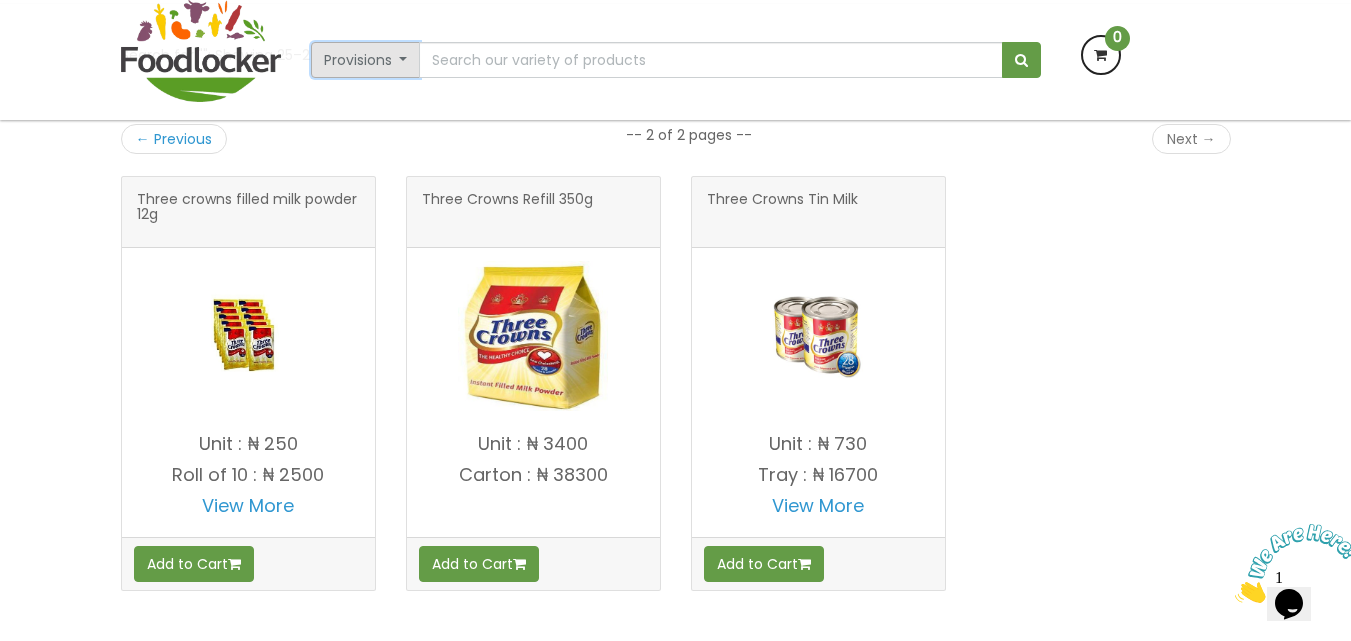 click on "Provisions" at bounding box center [366, 60] 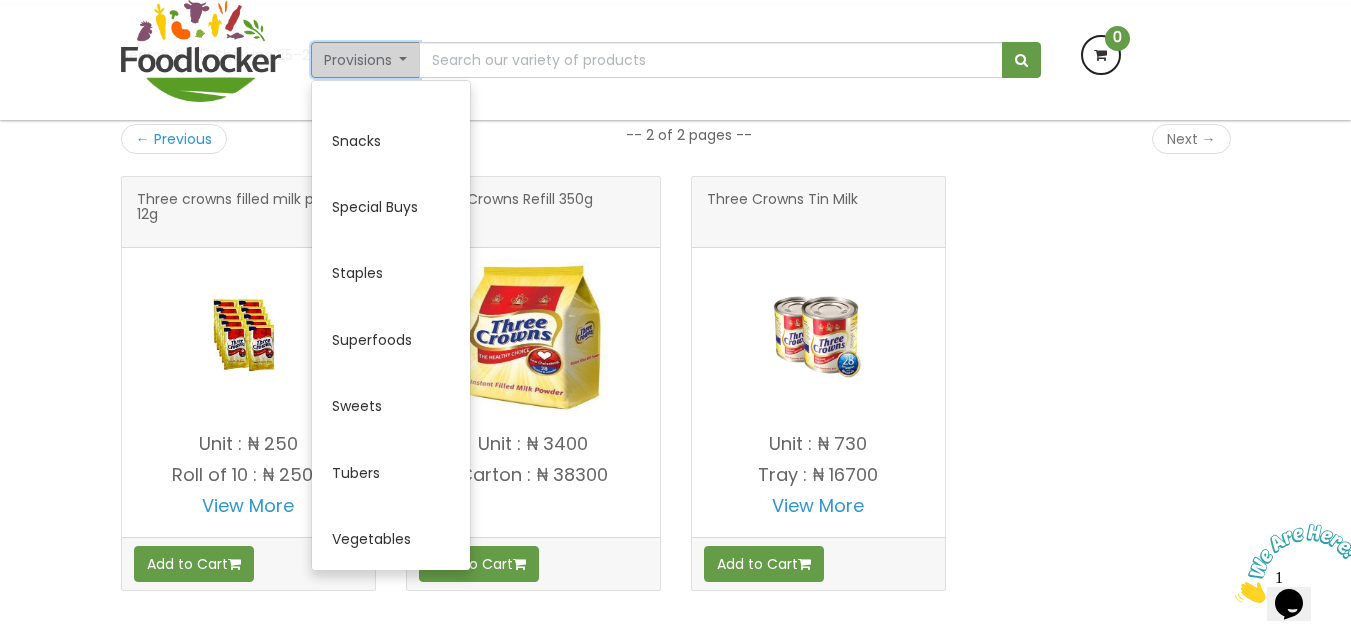 scroll, scrollTop: 1048, scrollLeft: 0, axis: vertical 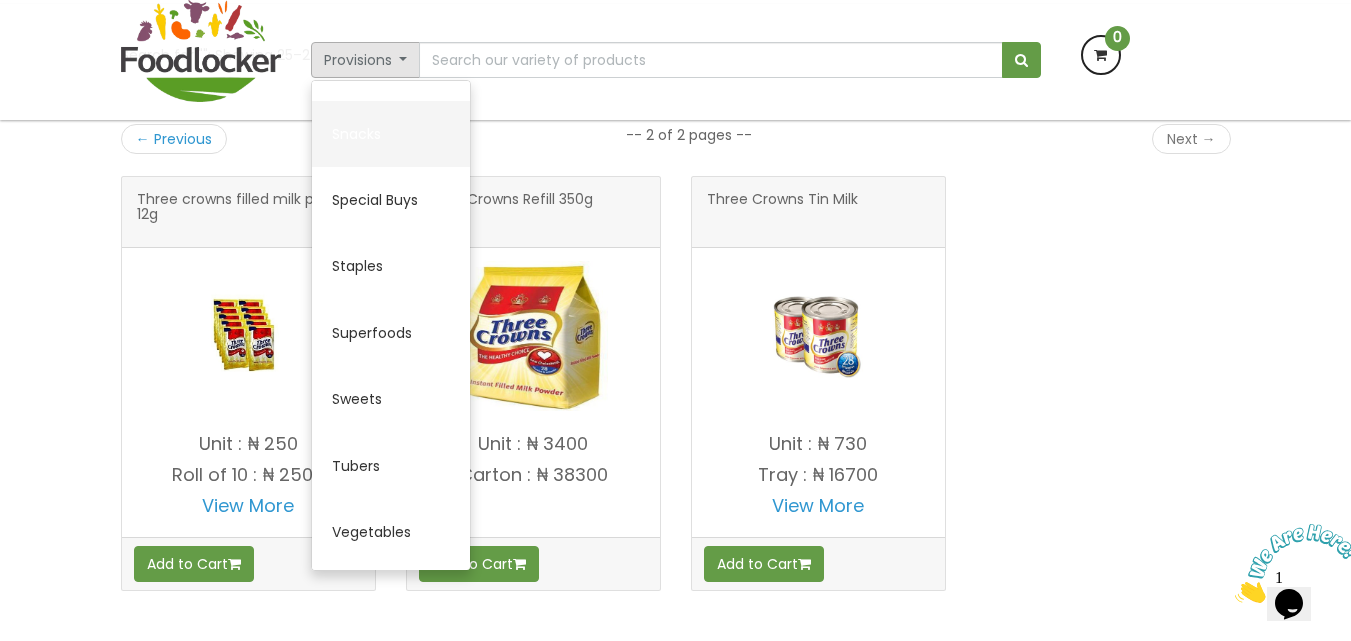 click on "Snacks" at bounding box center [391, 134] 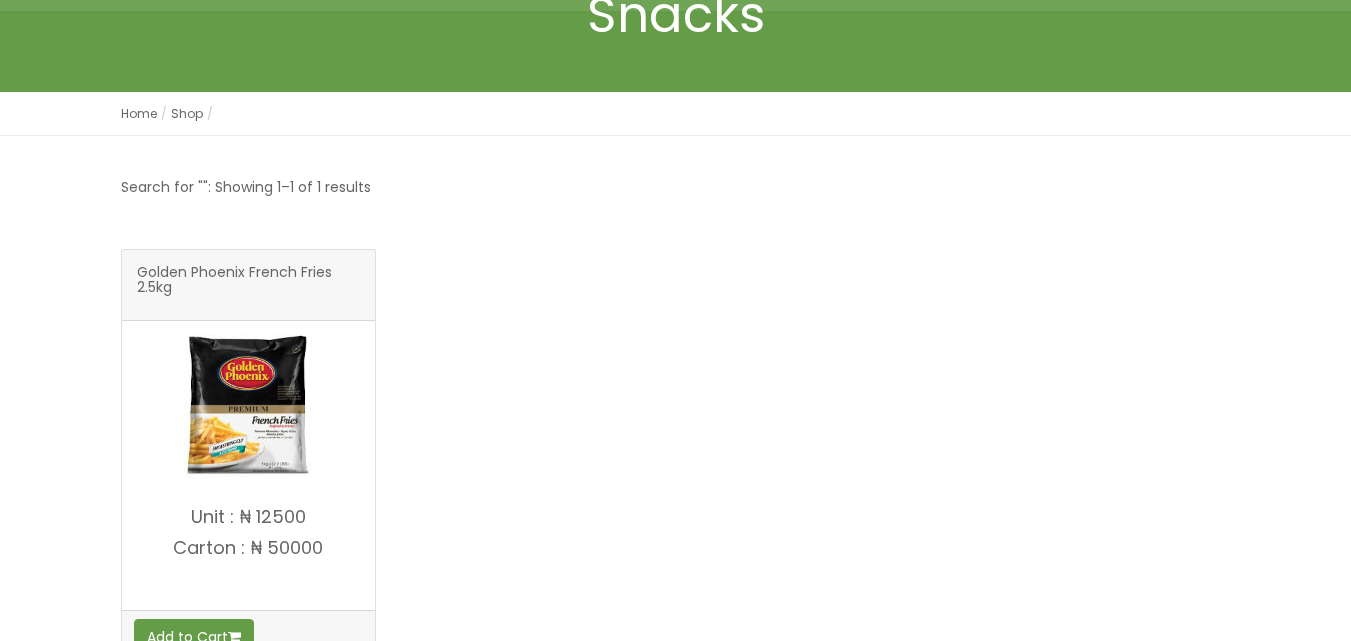 scroll, scrollTop: 360, scrollLeft: 0, axis: vertical 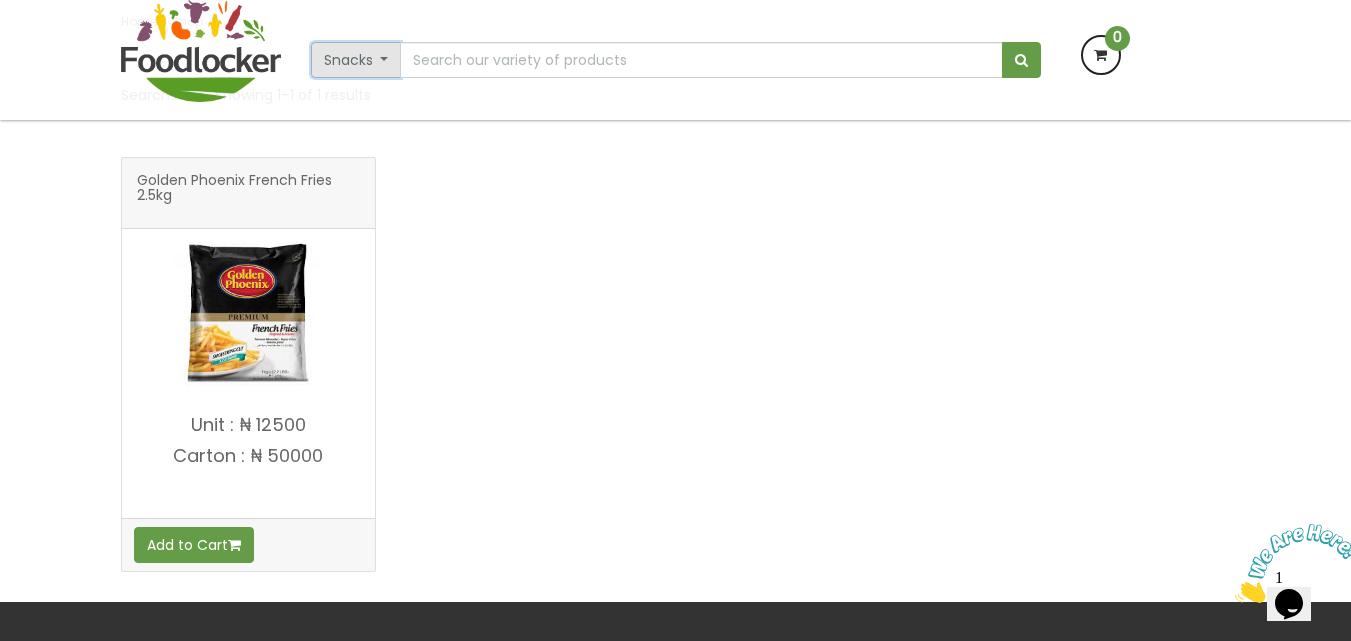 click on "Snacks" at bounding box center [356, 60] 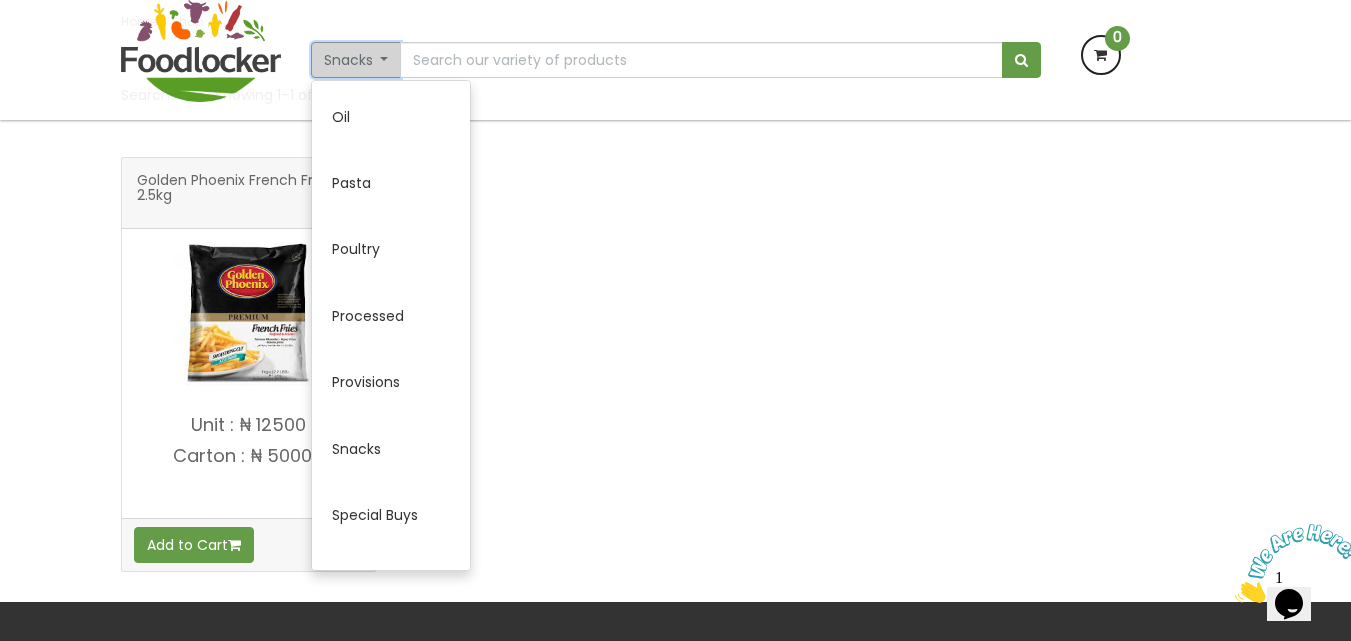 scroll, scrollTop: 743, scrollLeft: 0, axis: vertical 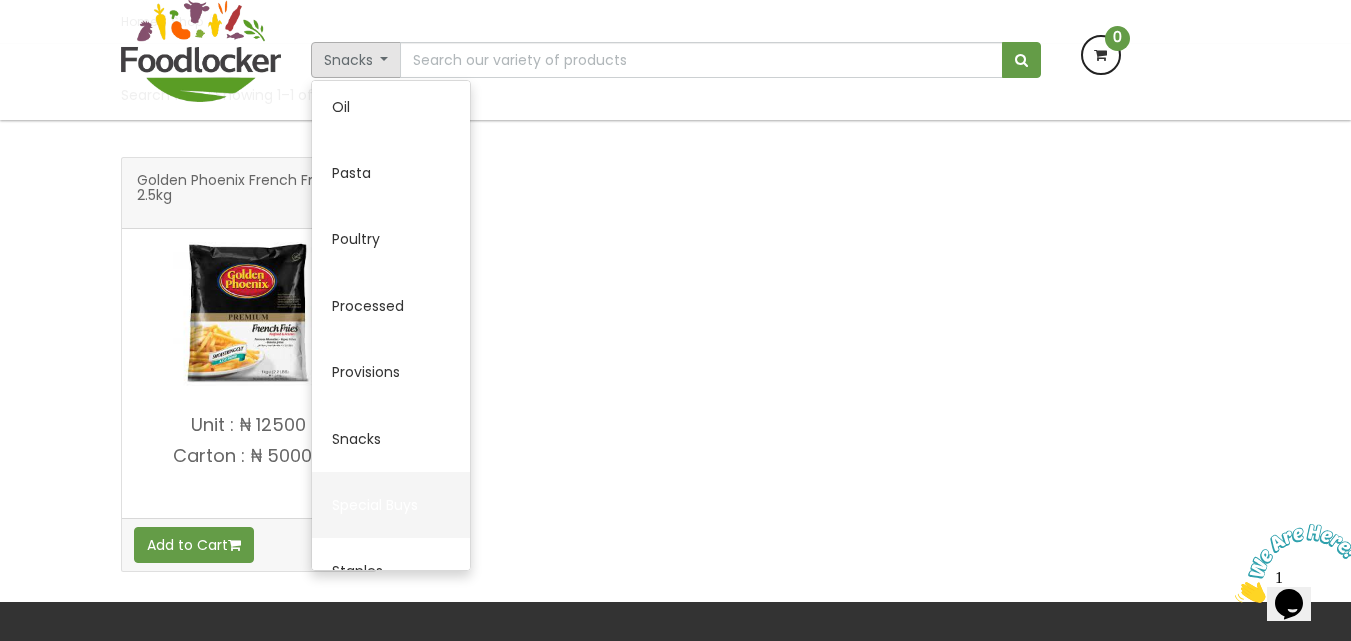 click on "Special Buys" at bounding box center [391, 505] 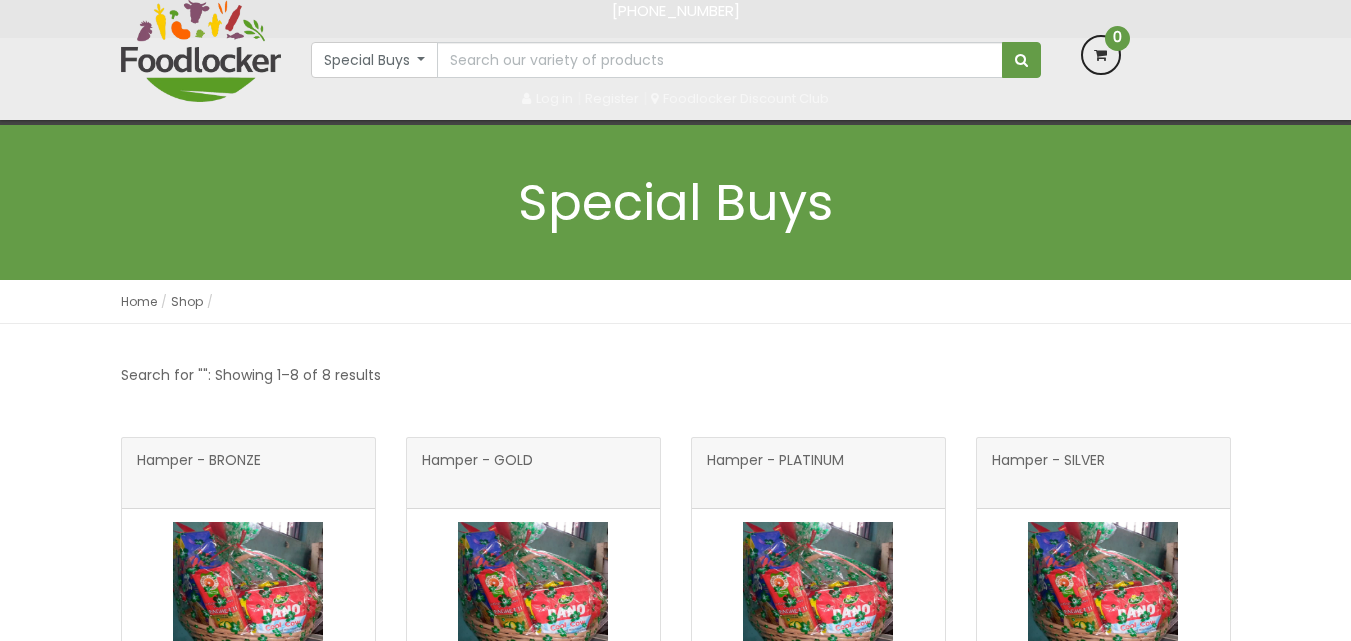 scroll, scrollTop: 320, scrollLeft: 0, axis: vertical 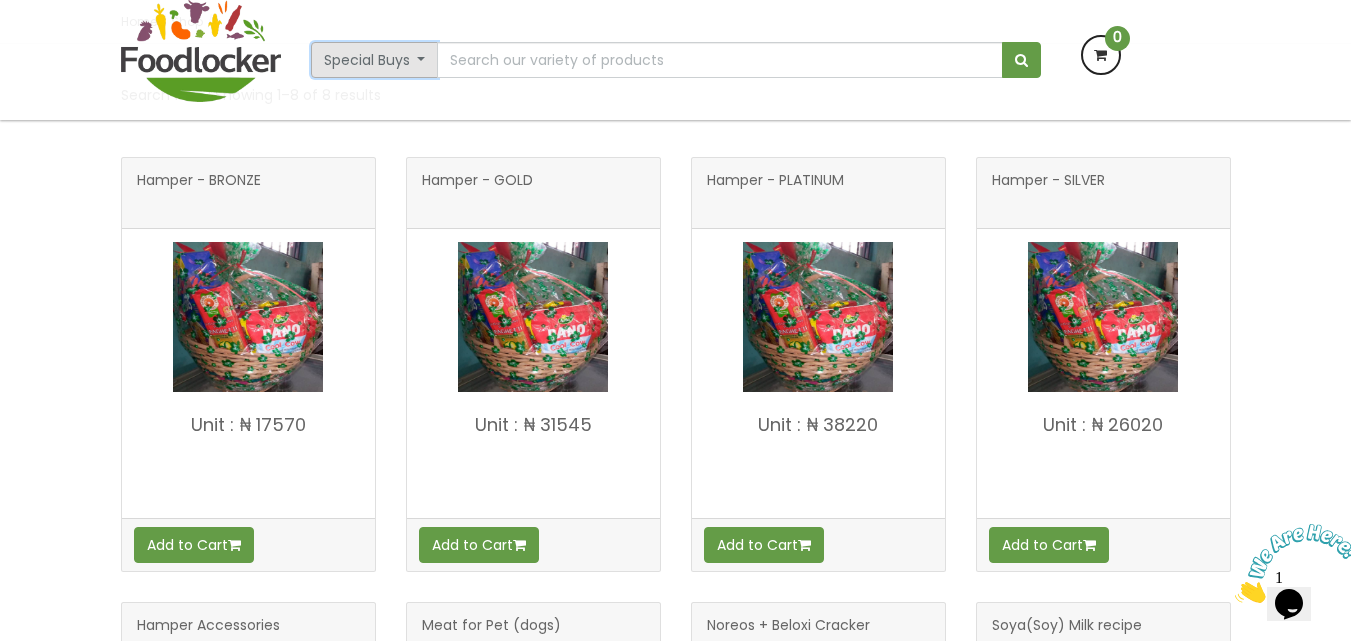 click on "Special Buys" at bounding box center (375, 60) 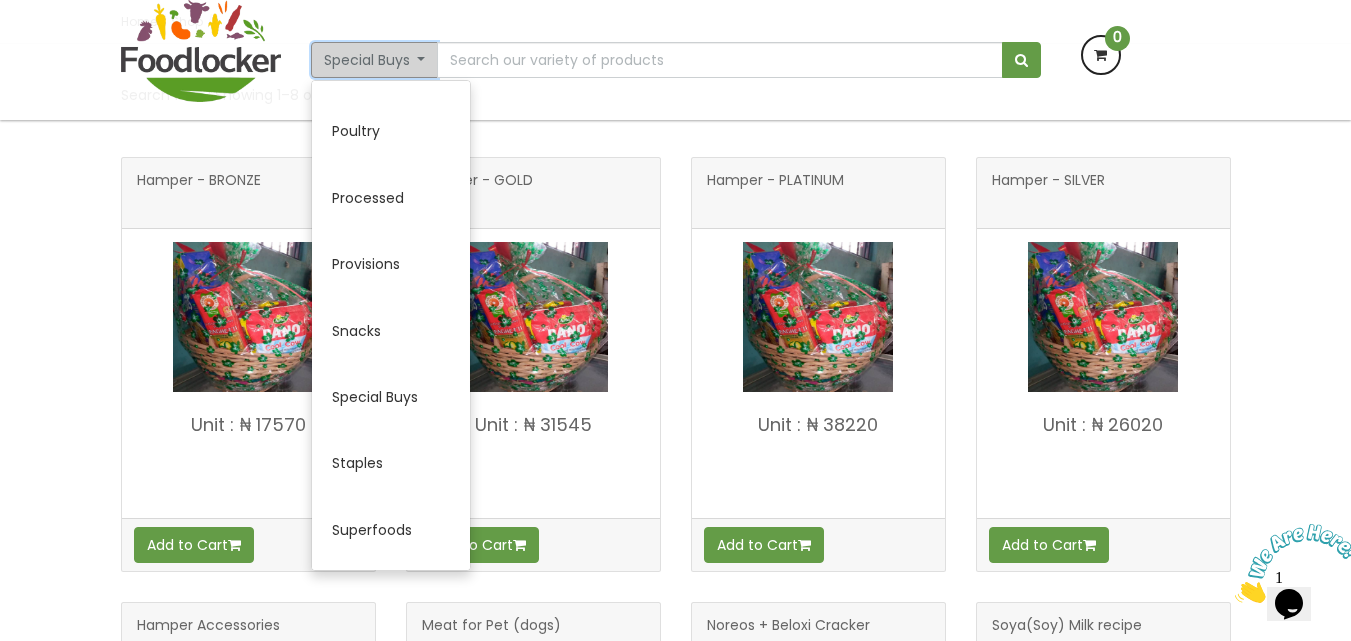 scroll, scrollTop: 878, scrollLeft: 0, axis: vertical 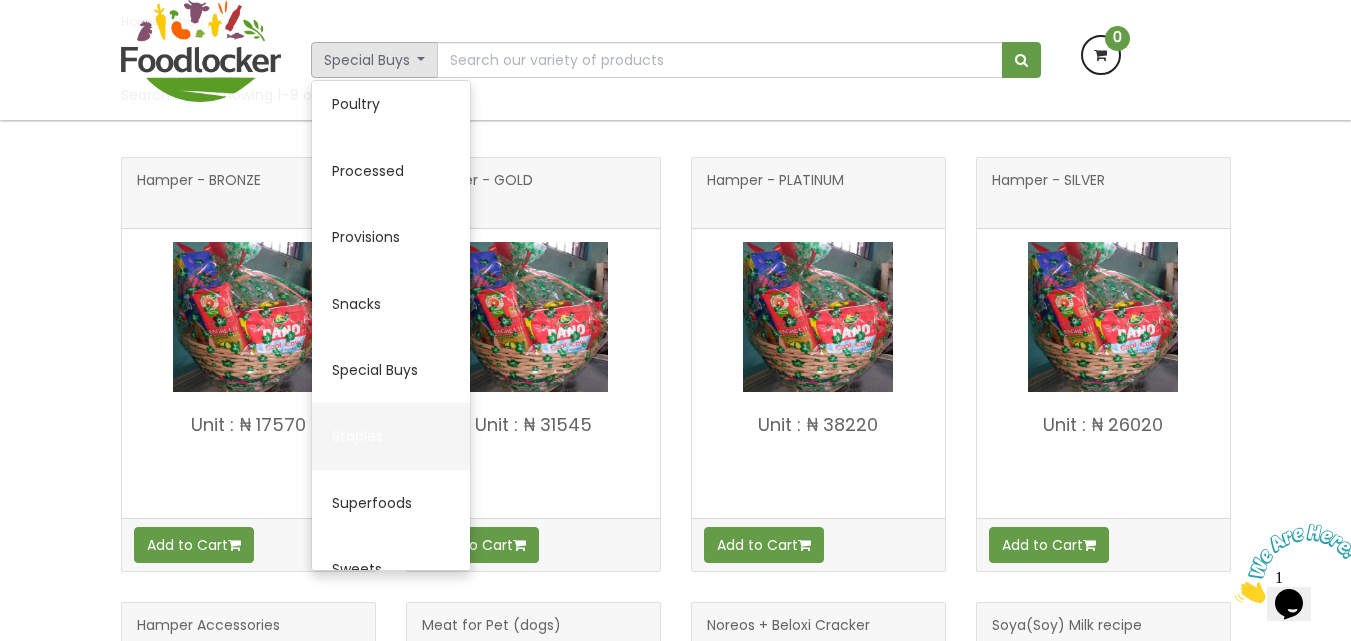 click on "Staples" at bounding box center (391, 436) 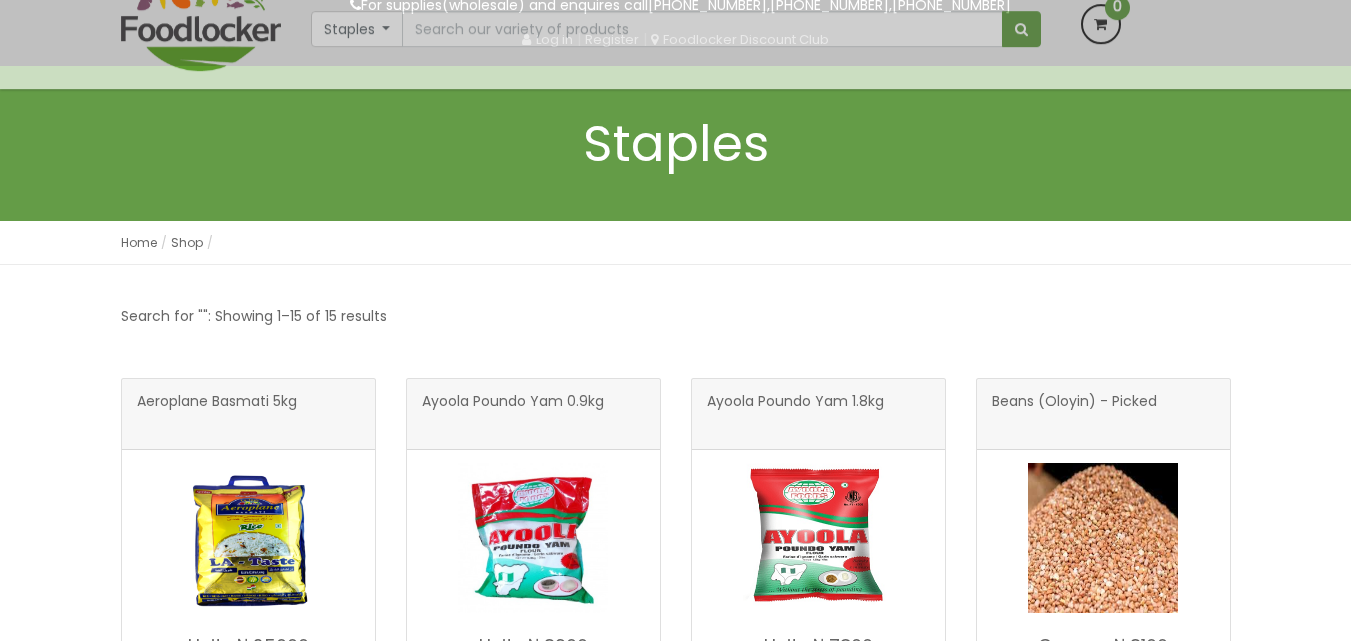 scroll, scrollTop: 320, scrollLeft: 0, axis: vertical 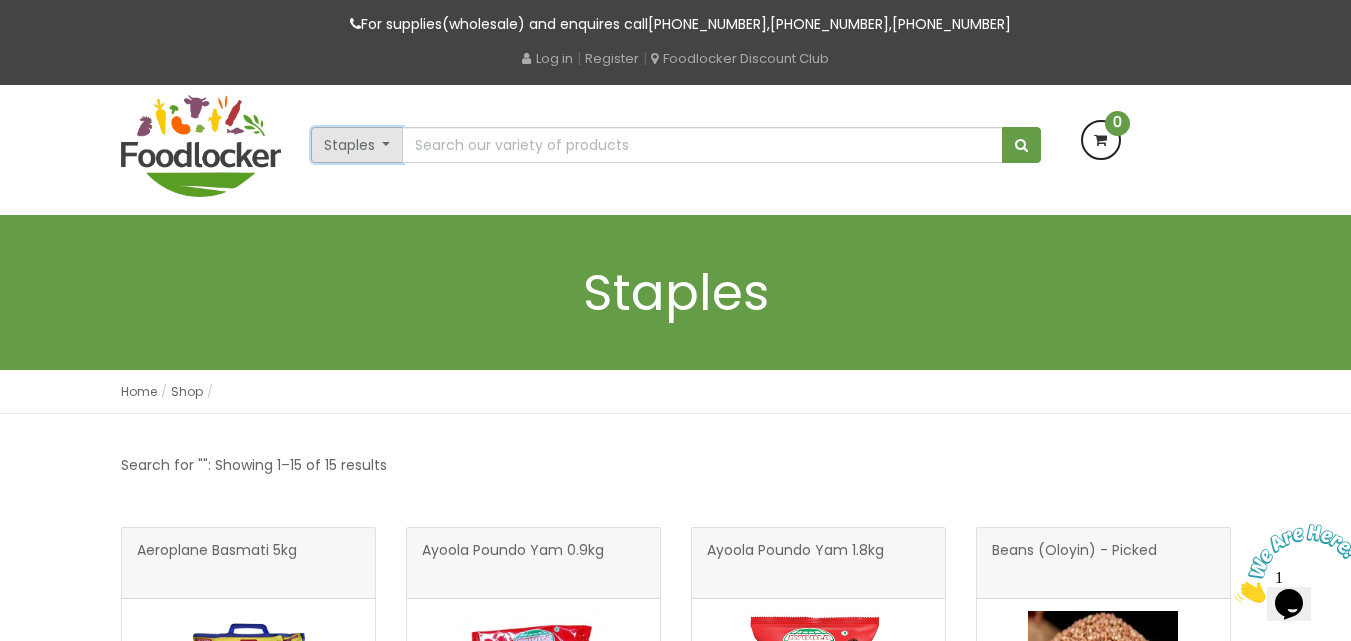 click on "Staples" at bounding box center [357, 145] 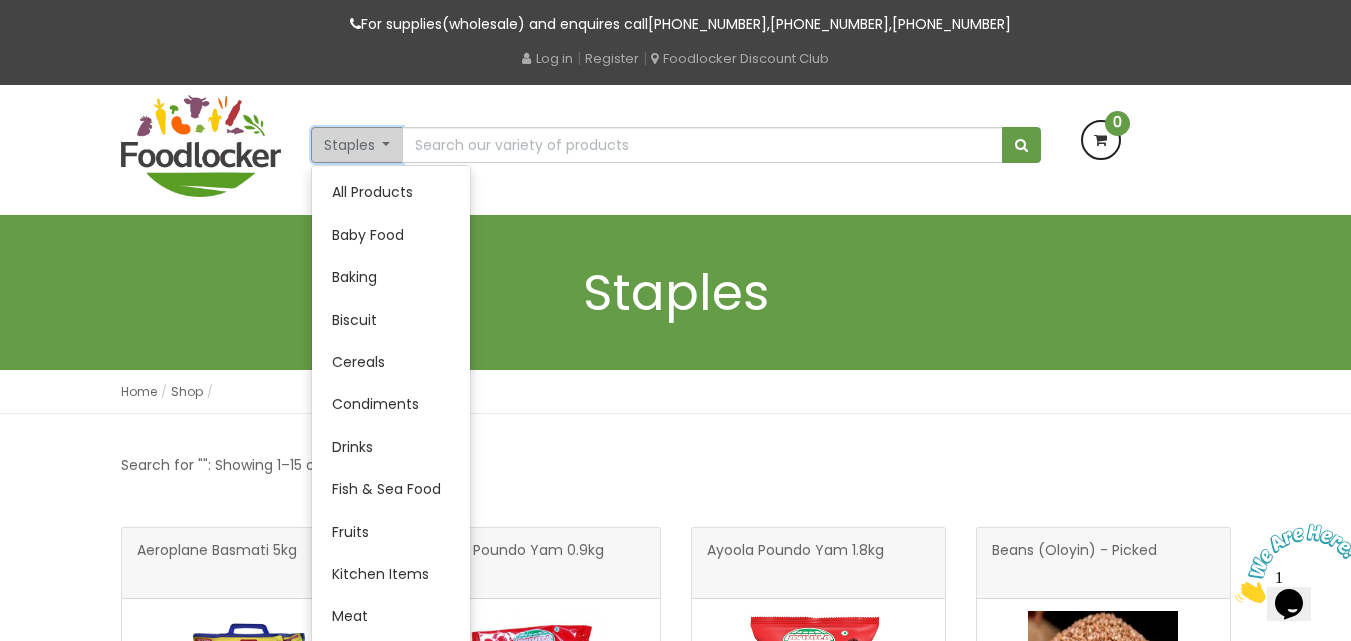 scroll, scrollTop: 427, scrollLeft: 0, axis: vertical 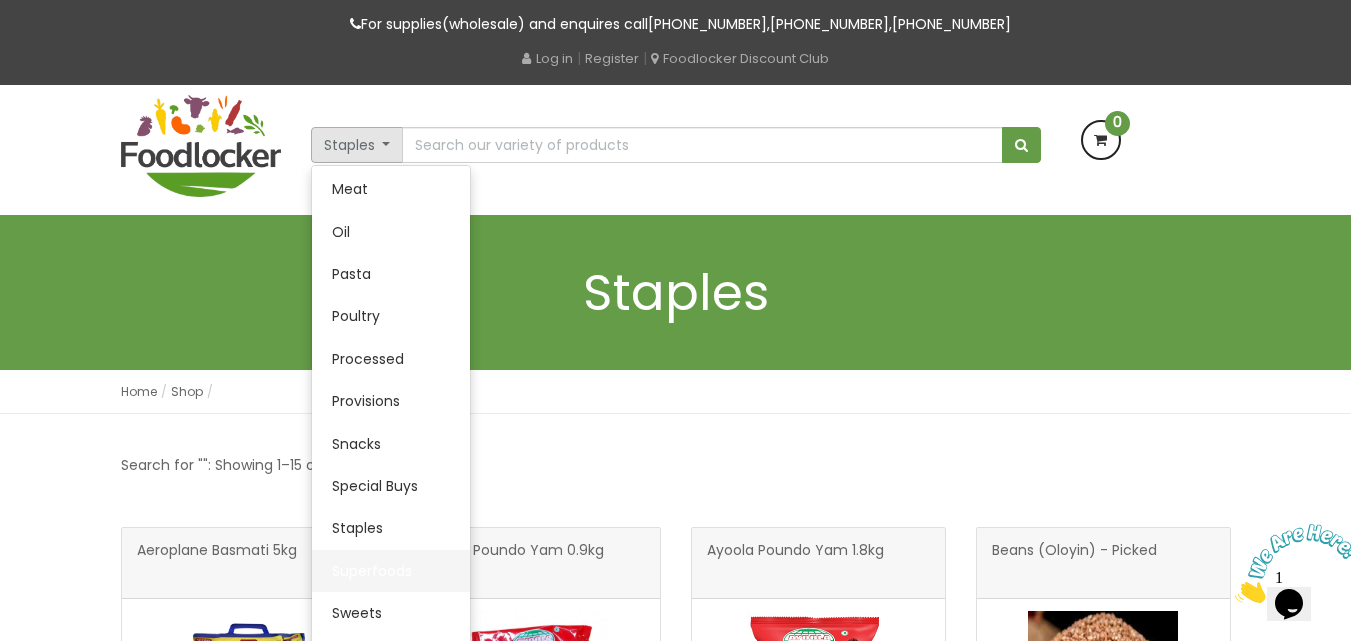 click on "Superfoods" at bounding box center (391, 571) 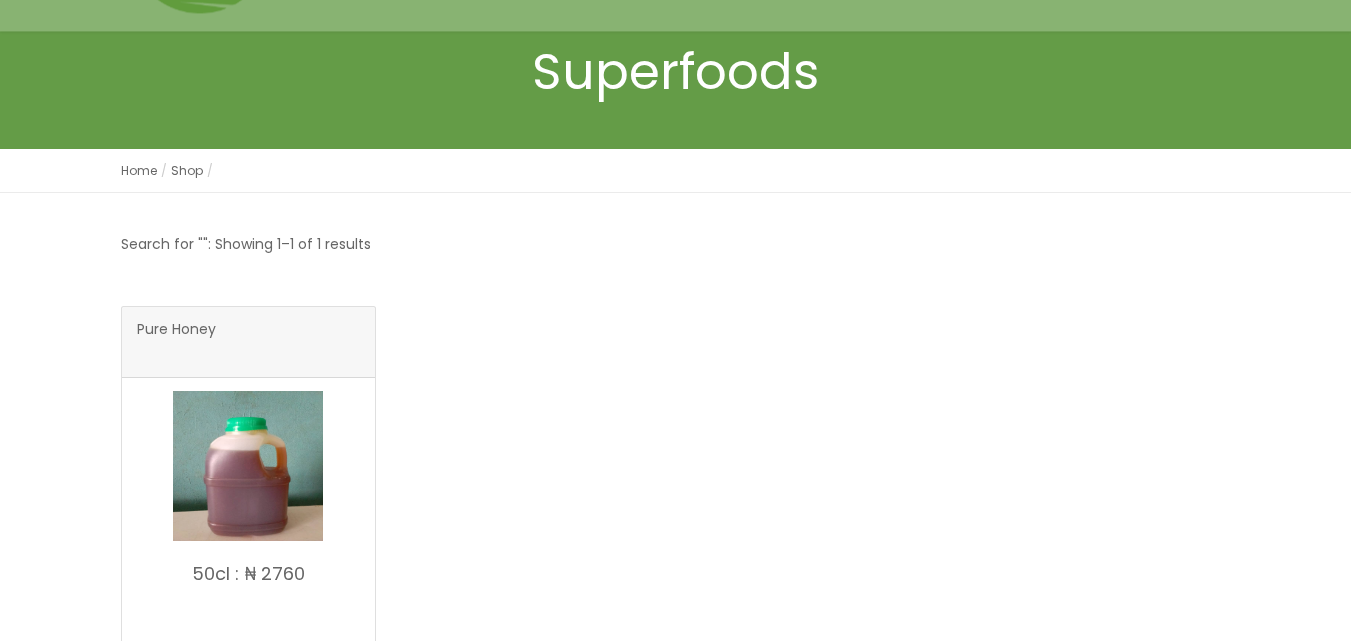 scroll, scrollTop: 176, scrollLeft: 0, axis: vertical 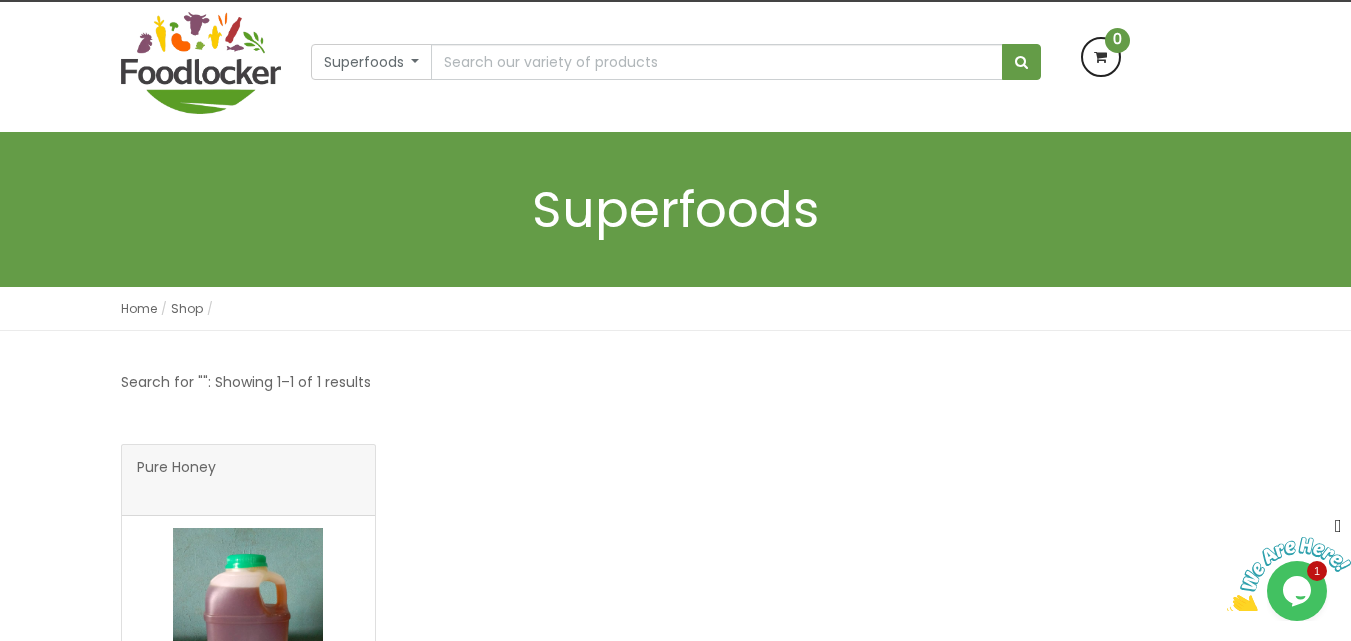 click on "Lagos and Ogun deliveries will be done on Thursdays | Live Cow, Beef and Cow-sharing options available | Contact us to invest in our ranching projects - +234 7081048597 or +234 8143642387
For supplies(wholesale) and enquires call
+234 903 1787 037
,                                                                  +234 814 364 2387
,                                                                  +234 908 1707 267" at bounding box center (675, 644) 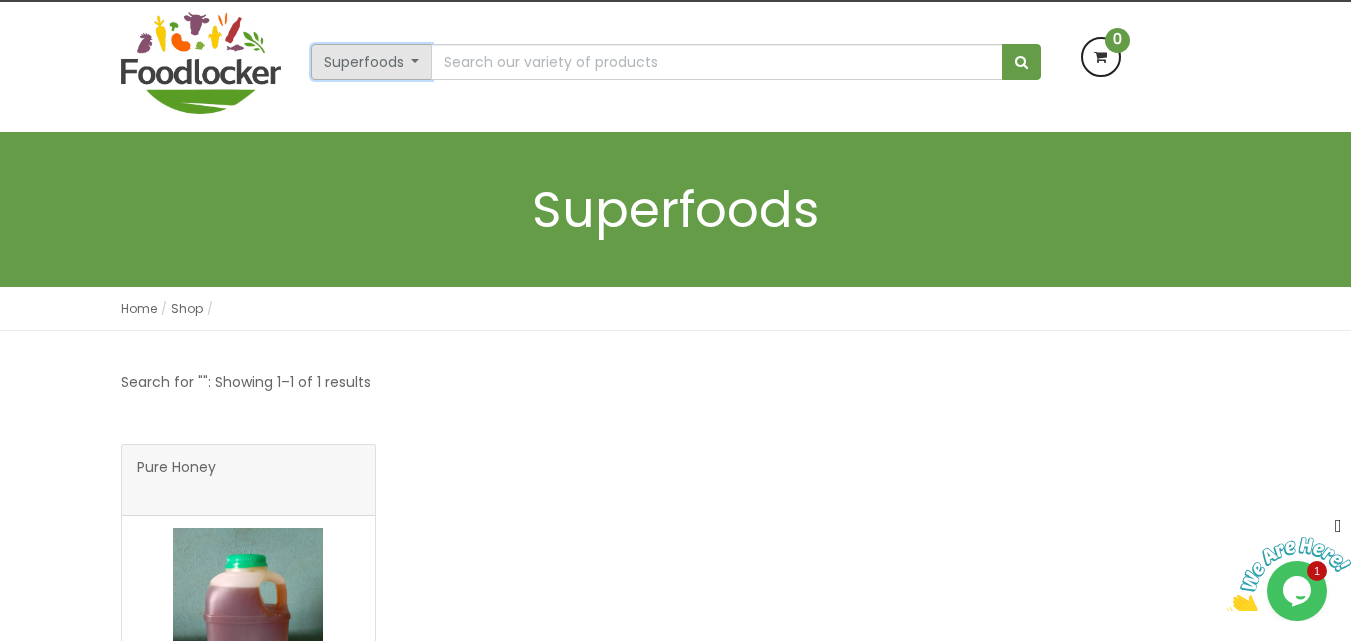 click on "Superfoods" at bounding box center (372, 62) 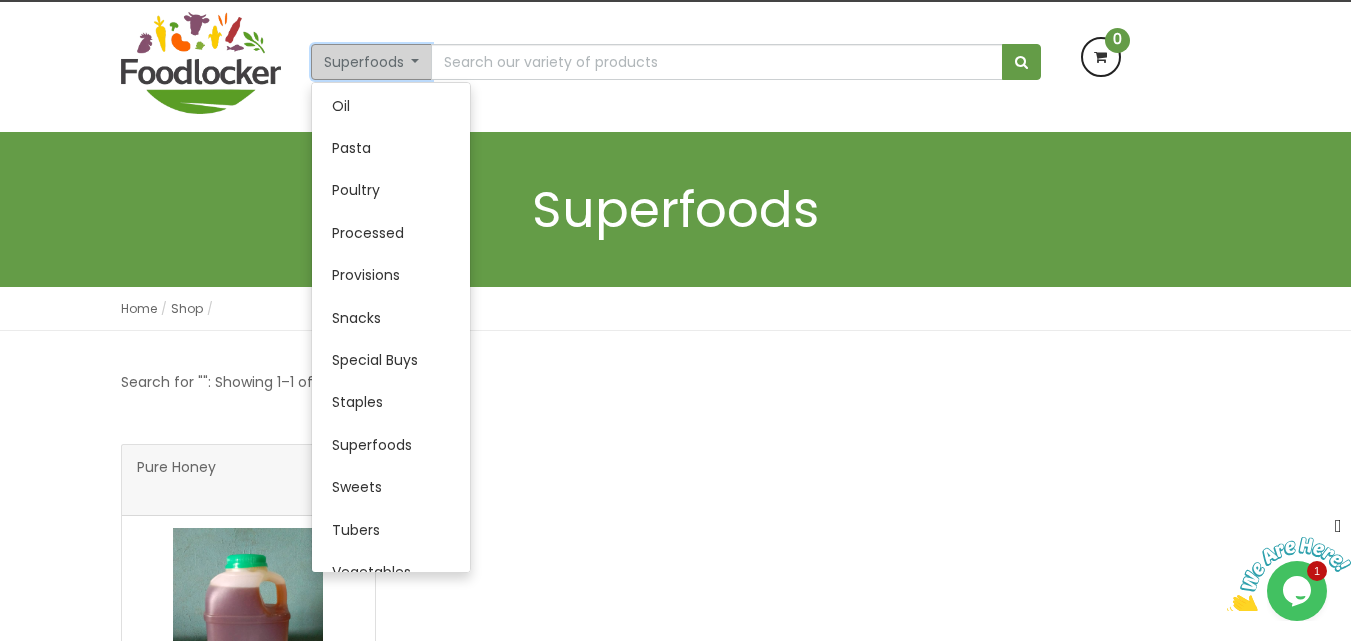scroll, scrollTop: 496, scrollLeft: 0, axis: vertical 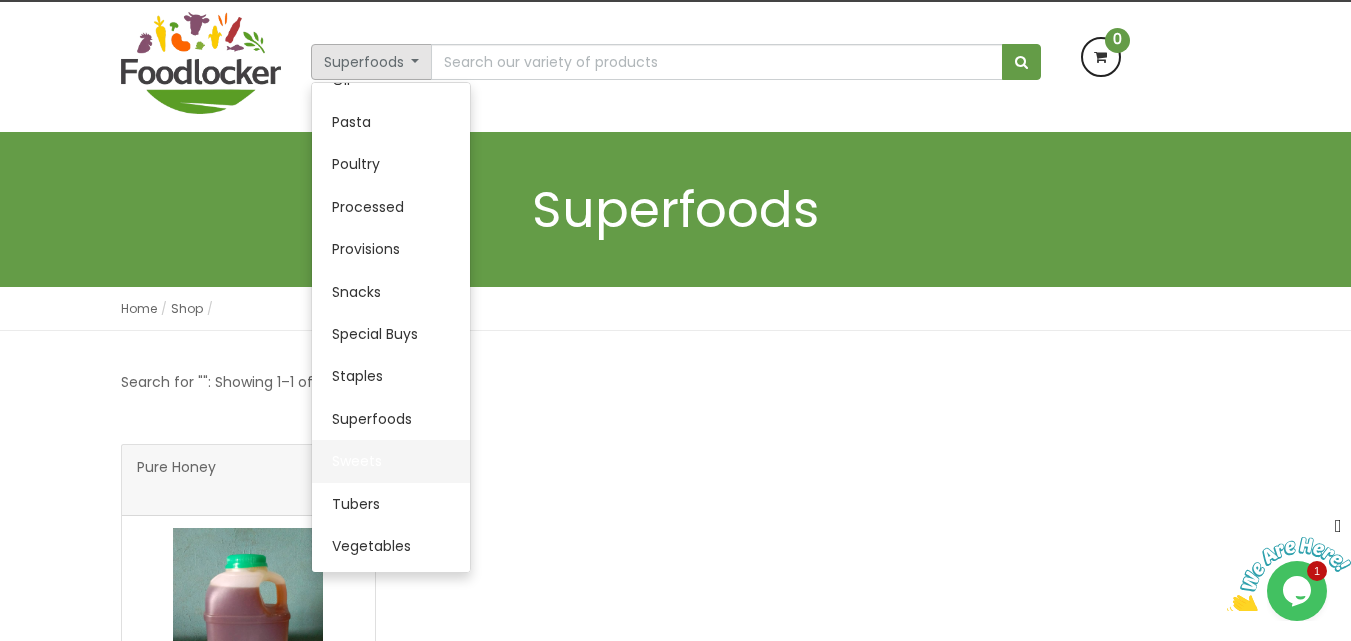 click on "Sweets" at bounding box center [391, 461] 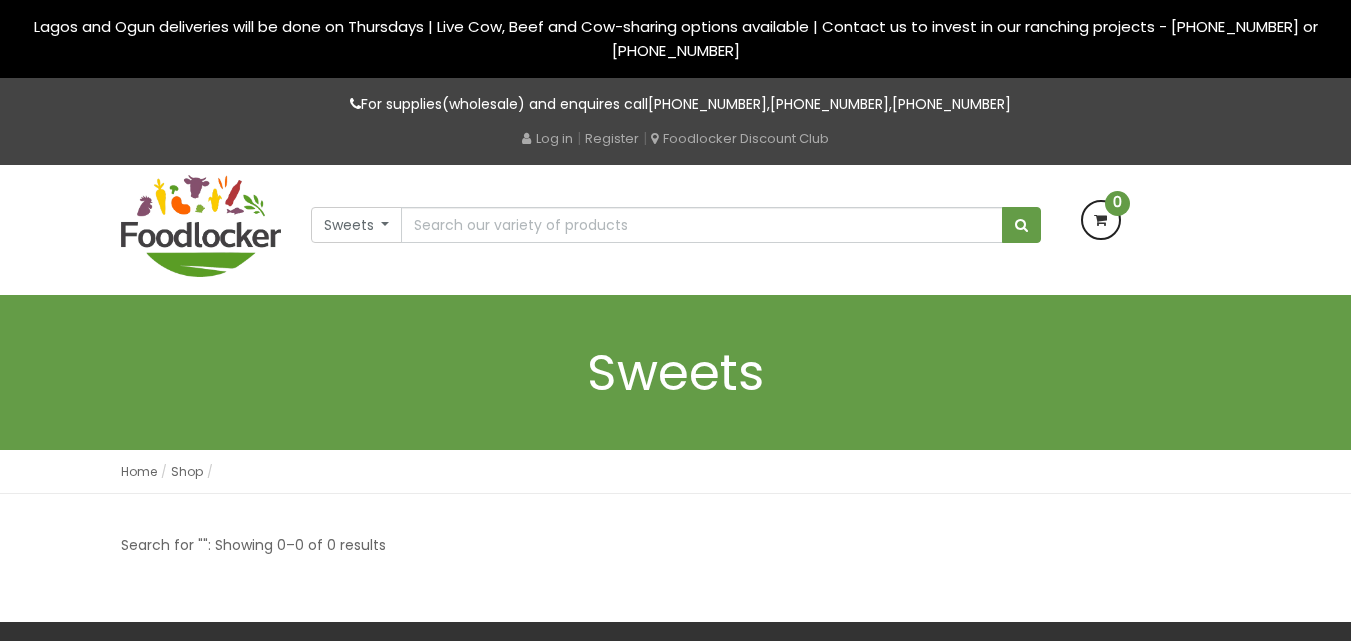 scroll, scrollTop: 0, scrollLeft: 0, axis: both 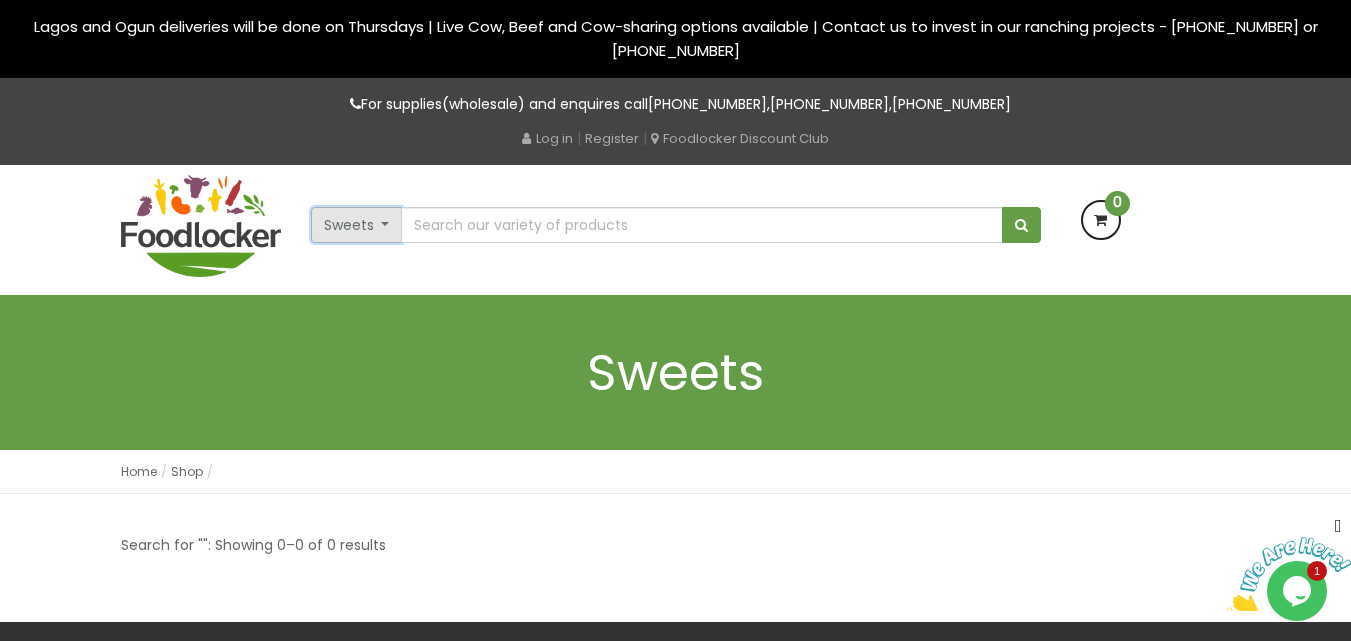 click on "Sweets" at bounding box center (357, 225) 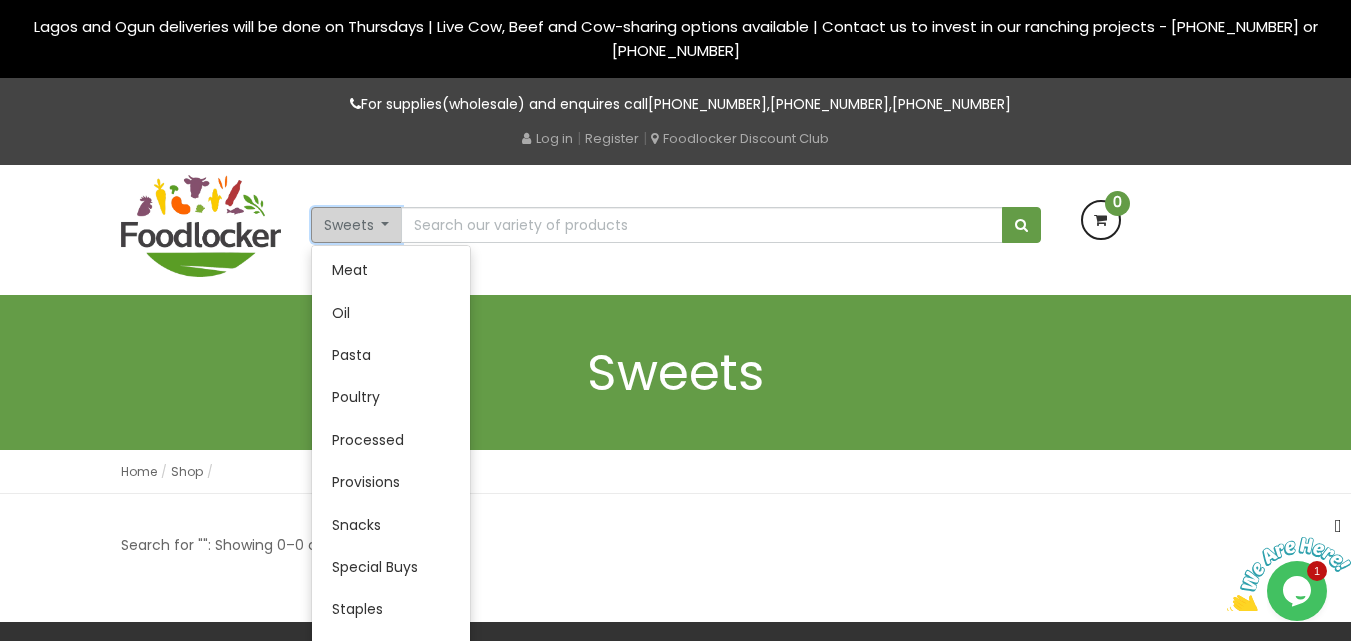 scroll, scrollTop: 496, scrollLeft: 0, axis: vertical 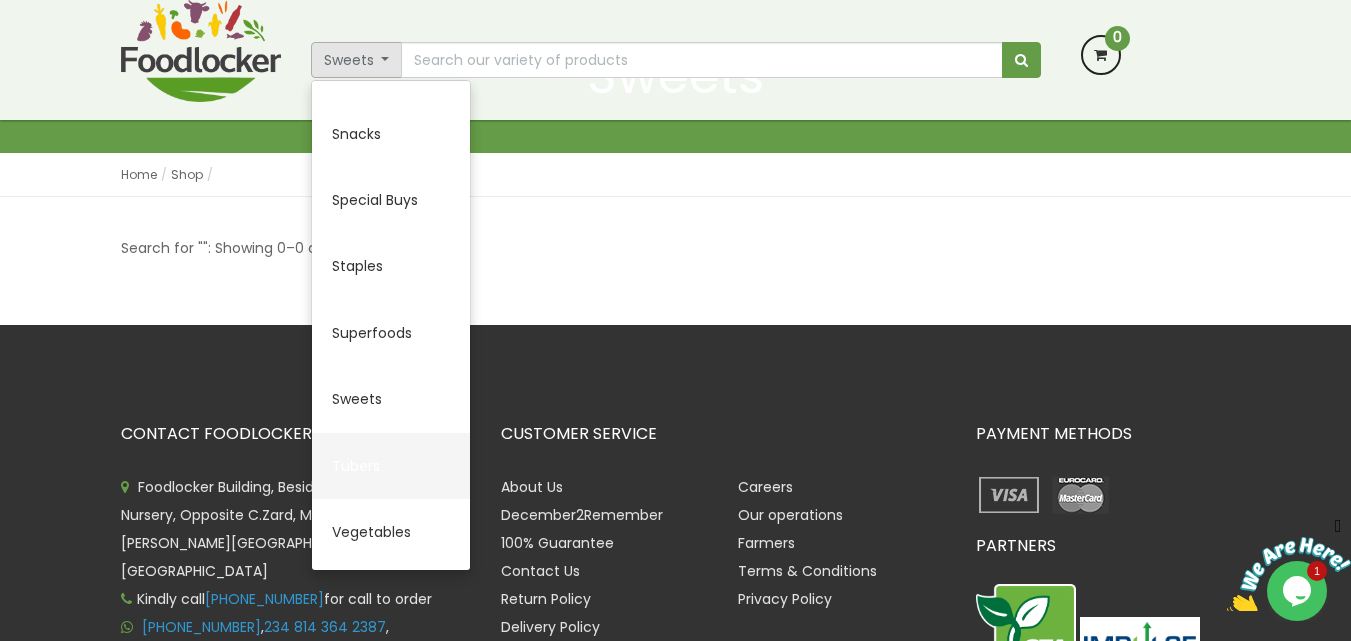 click on "Tubers" at bounding box center [391, 466] 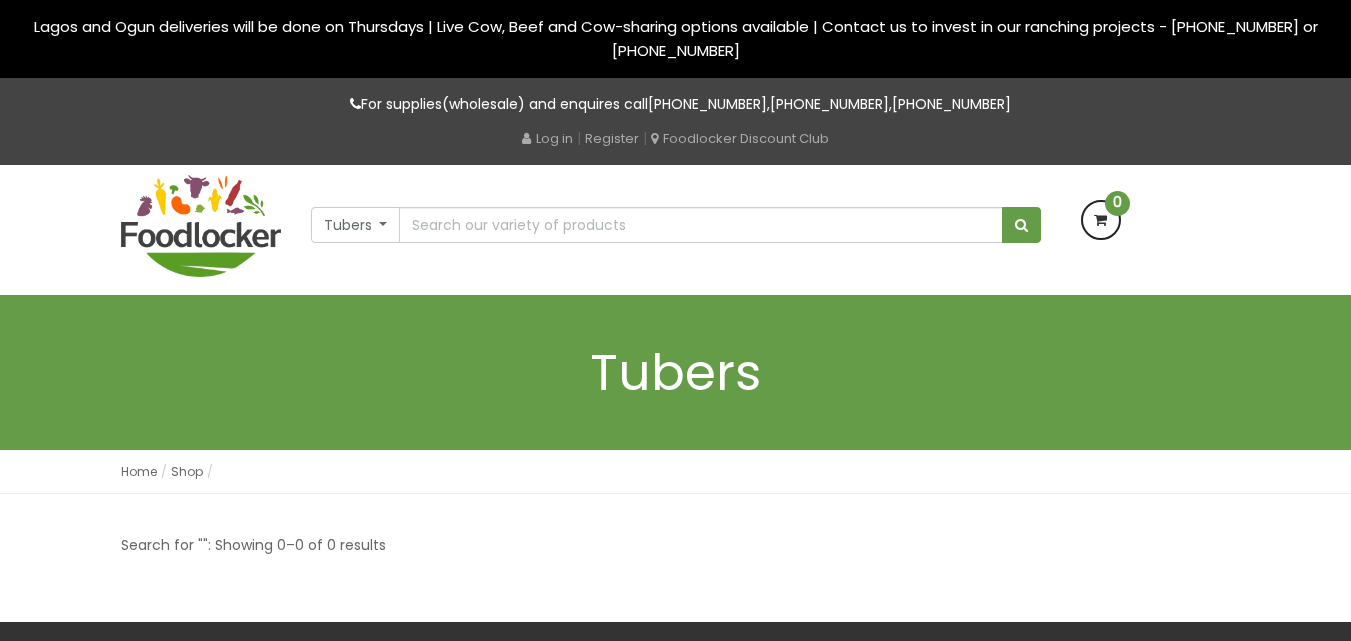 scroll, scrollTop: 0, scrollLeft: 0, axis: both 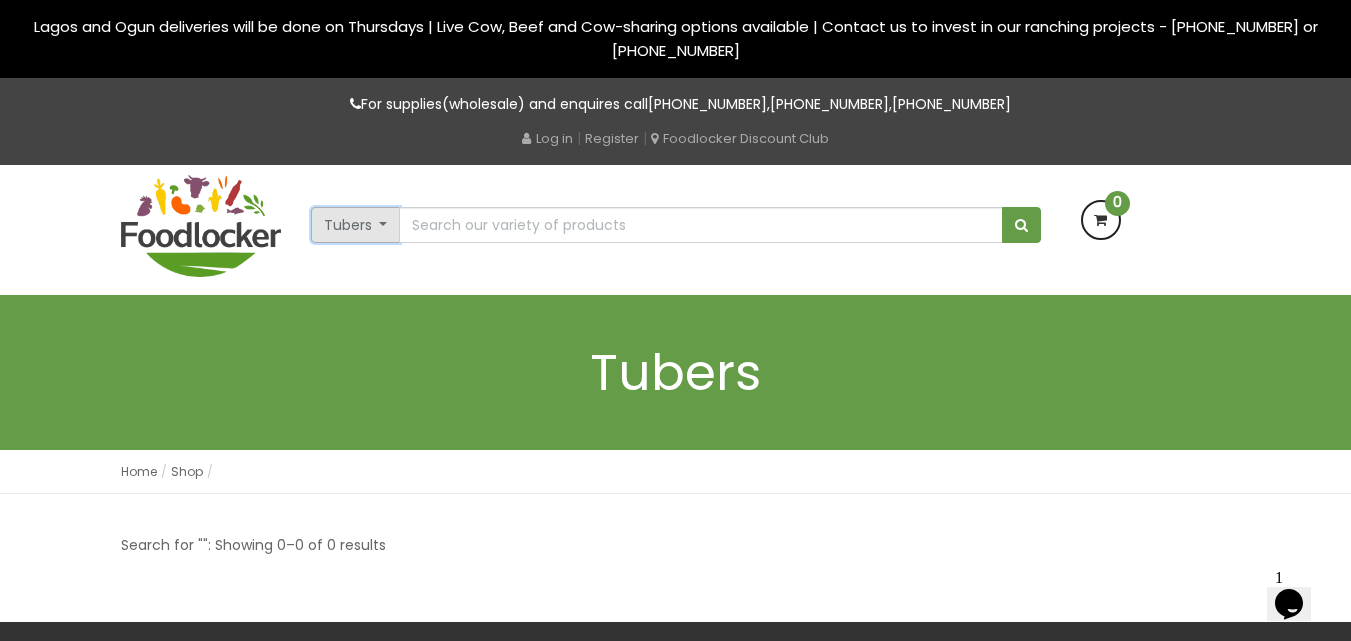 click on "Tubers" at bounding box center (356, 225) 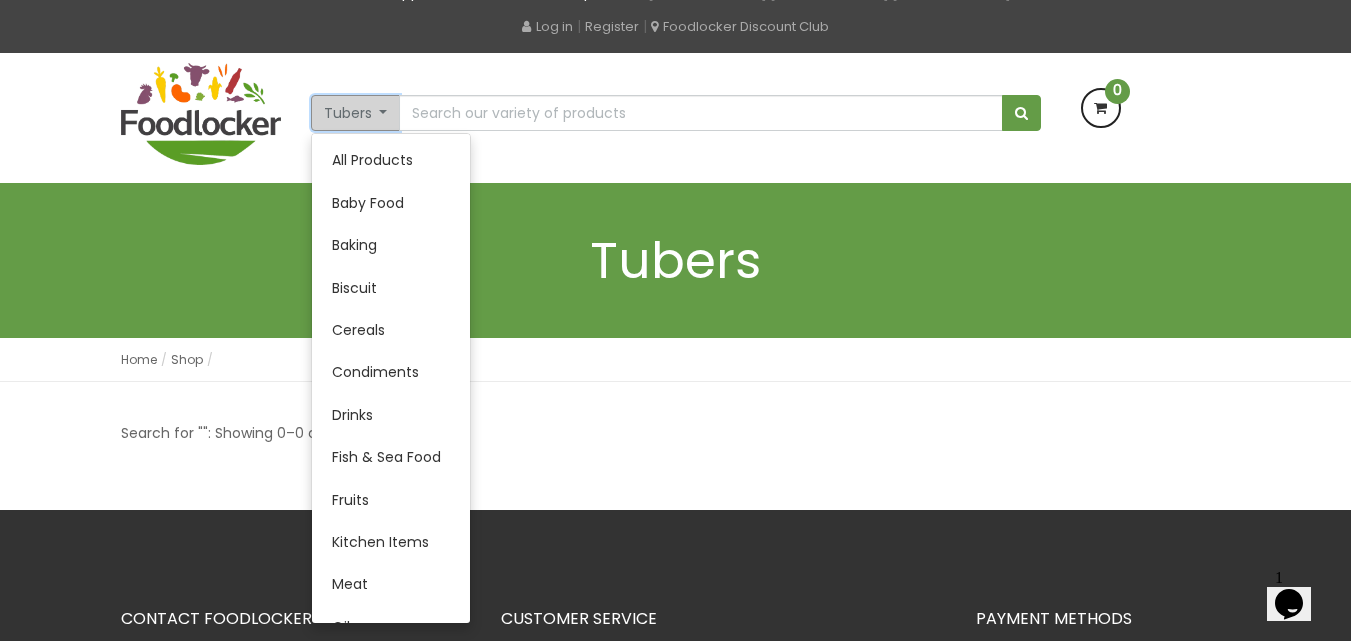 scroll, scrollTop: 129, scrollLeft: 0, axis: vertical 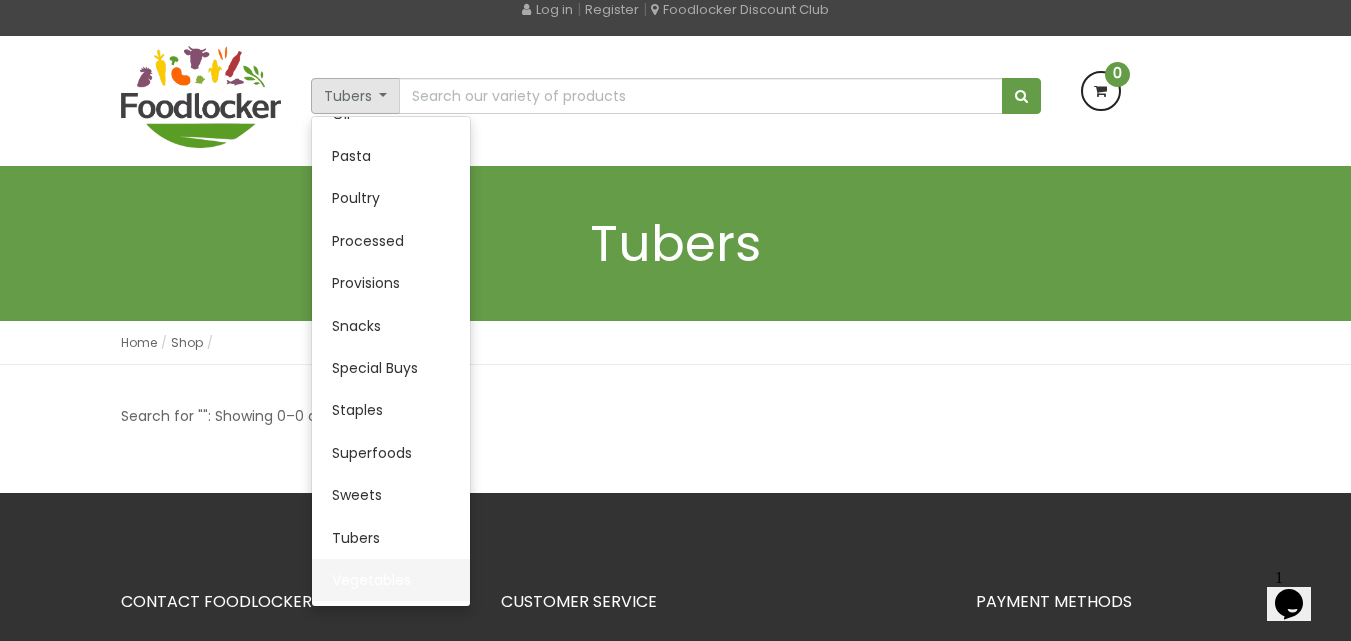 click on "Vegetables" at bounding box center [391, 580] 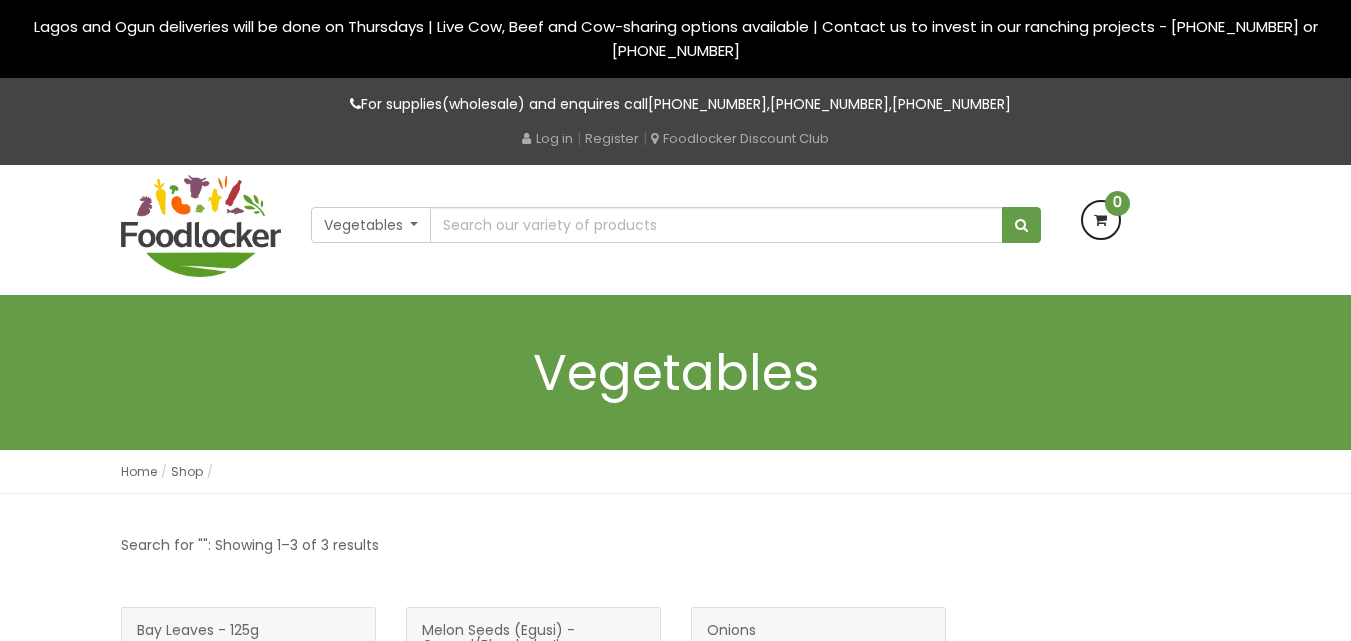 scroll, scrollTop: 0, scrollLeft: 0, axis: both 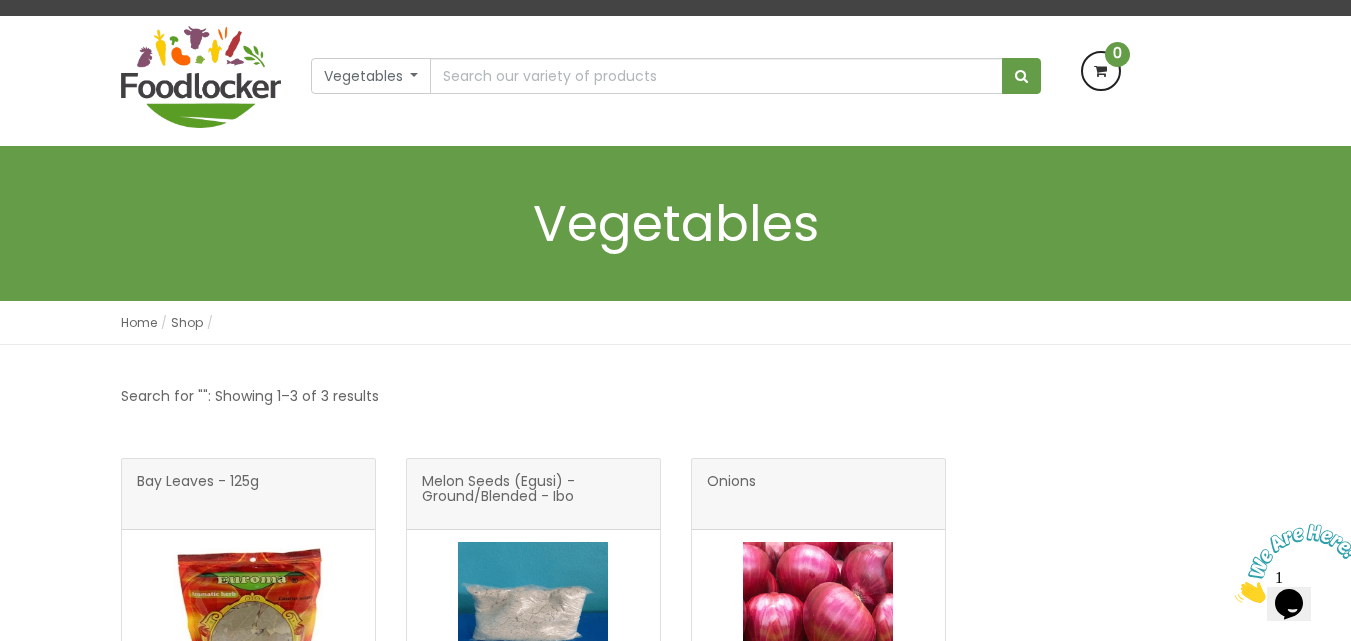 drag, startPoint x: 1359, startPoint y: 187, endPoint x: 1361, endPoint y: 235, distance: 48.04165 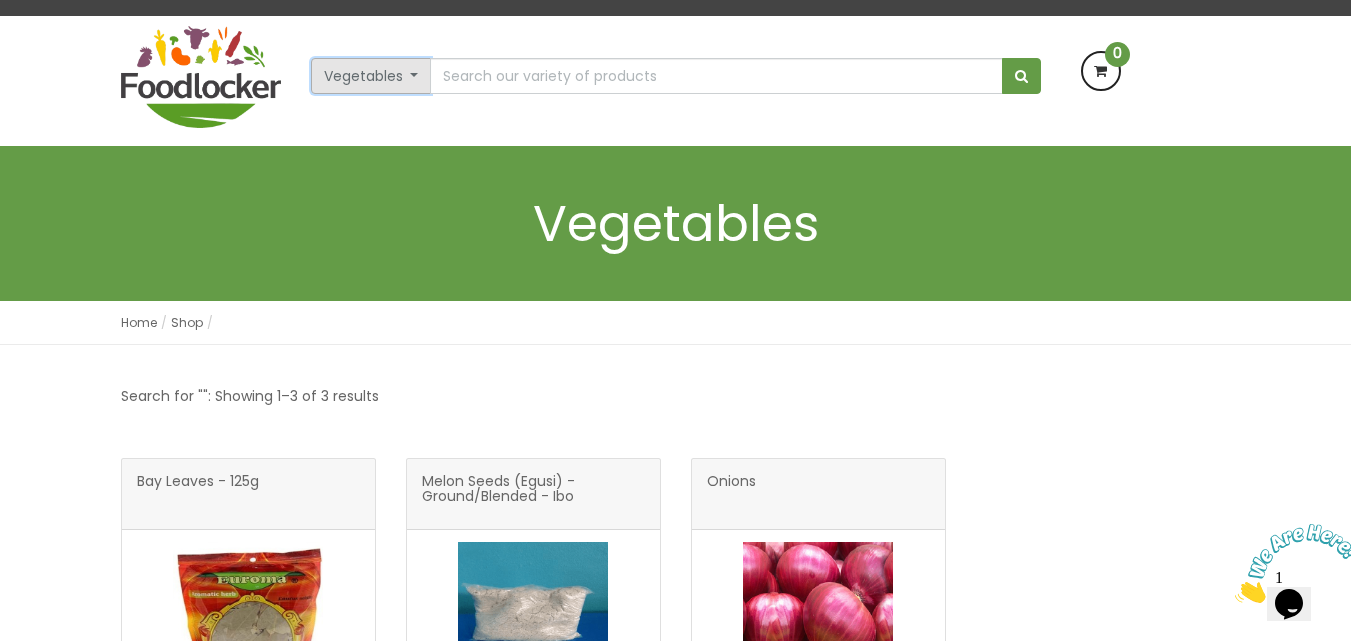 click on "Vegetables" at bounding box center [371, 76] 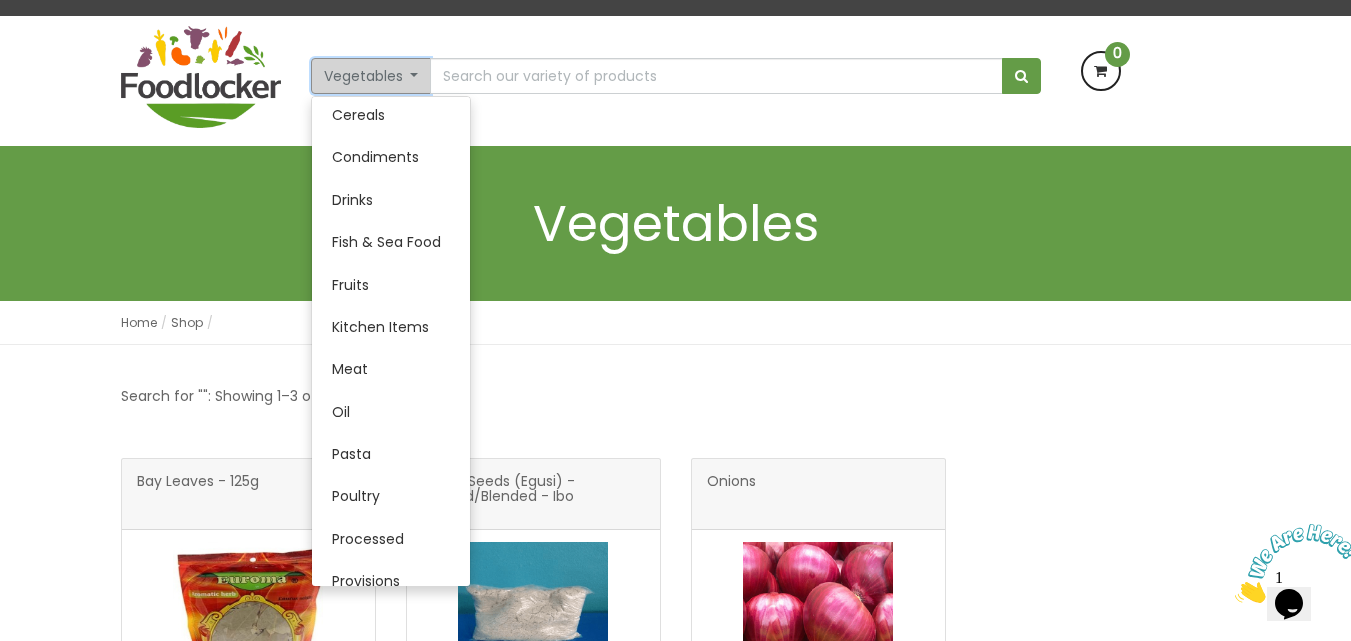 scroll, scrollTop: 183, scrollLeft: 0, axis: vertical 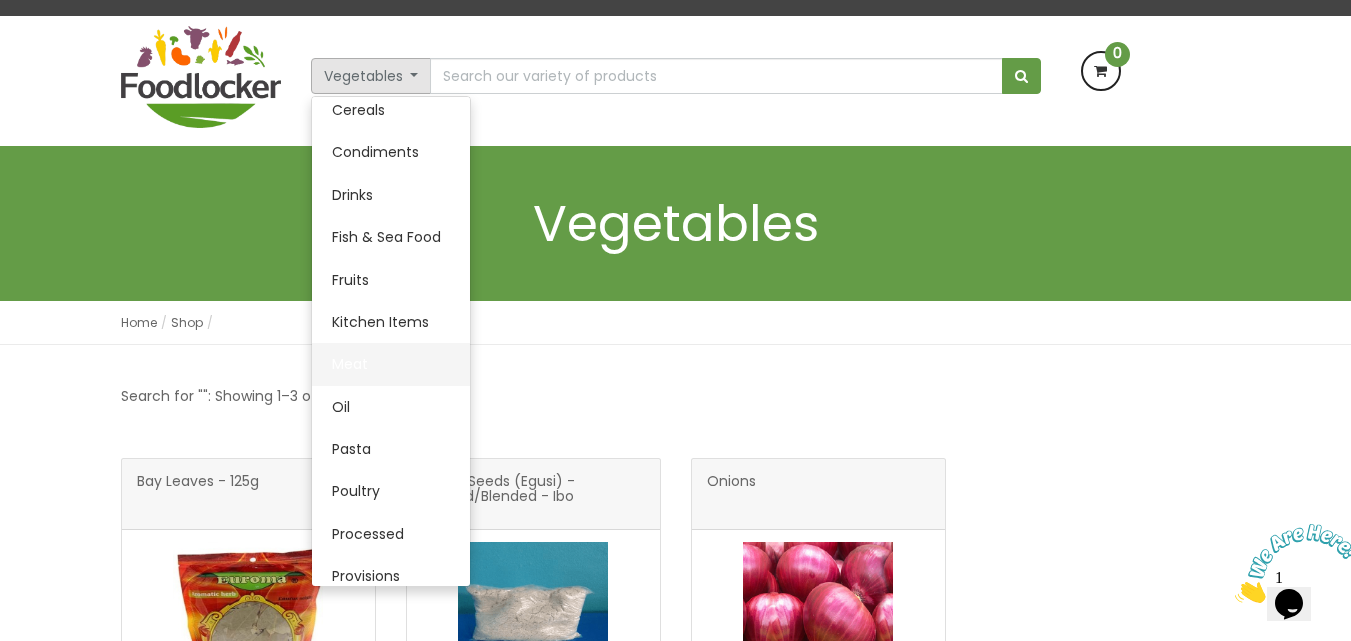 click on "Meat" at bounding box center (391, 364) 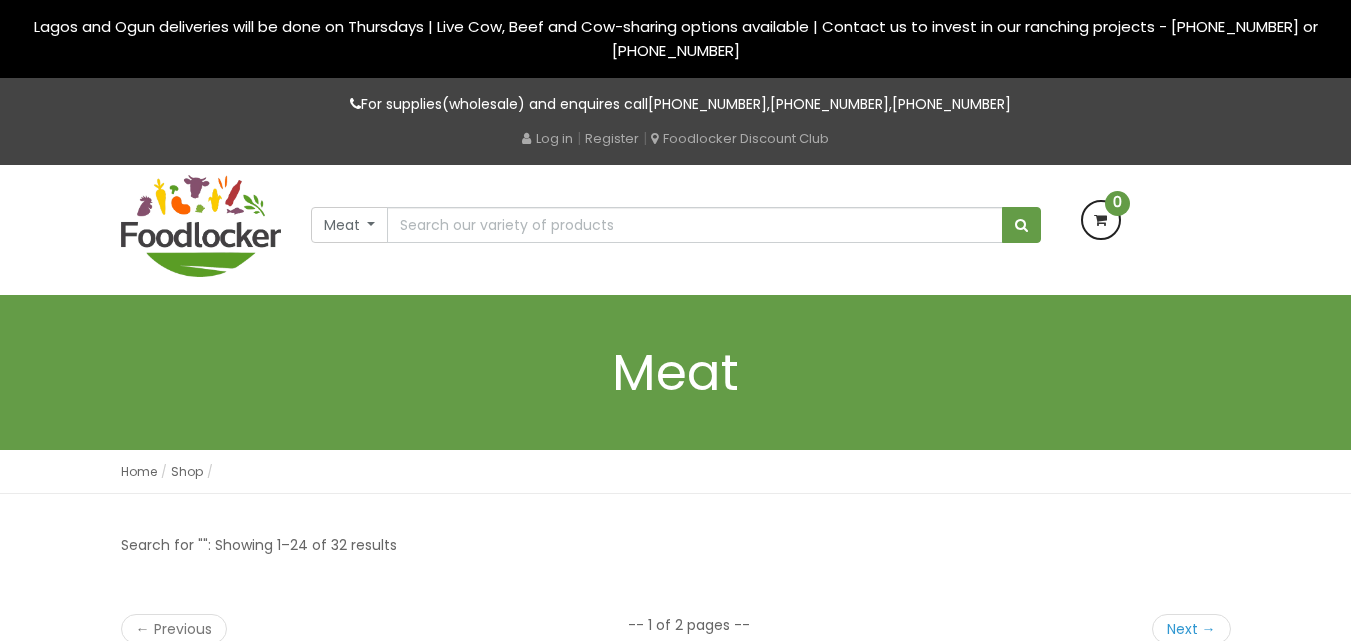 scroll, scrollTop: 0, scrollLeft: 0, axis: both 